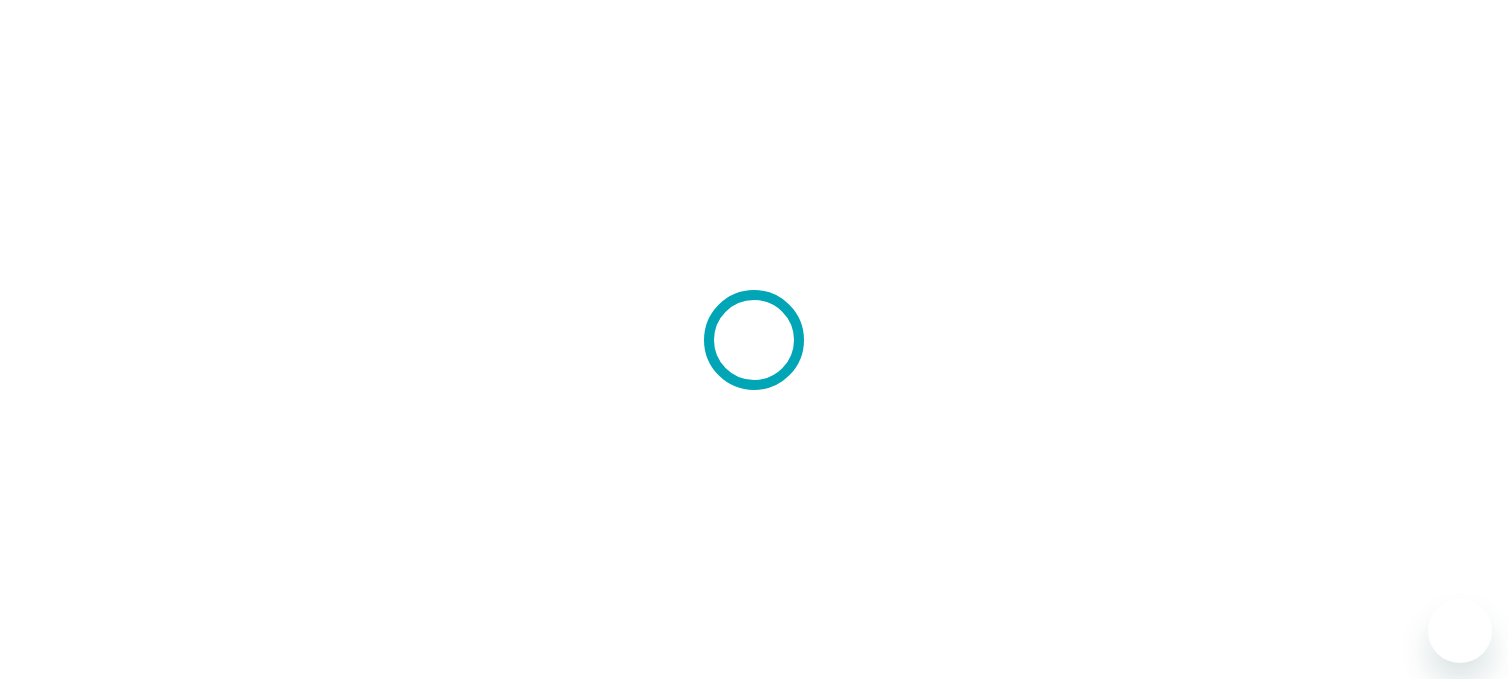 scroll, scrollTop: 0, scrollLeft: 0, axis: both 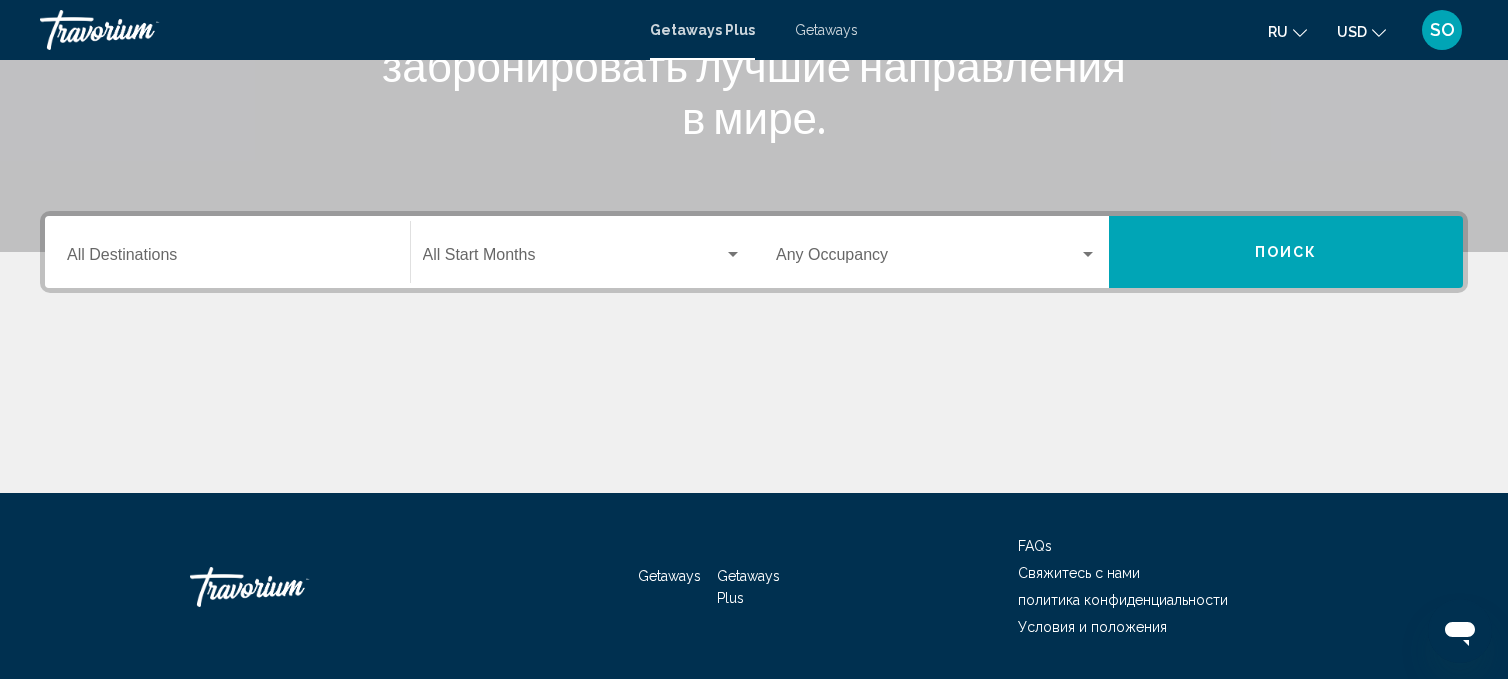 click on "Destination All Destinations" at bounding box center [227, 259] 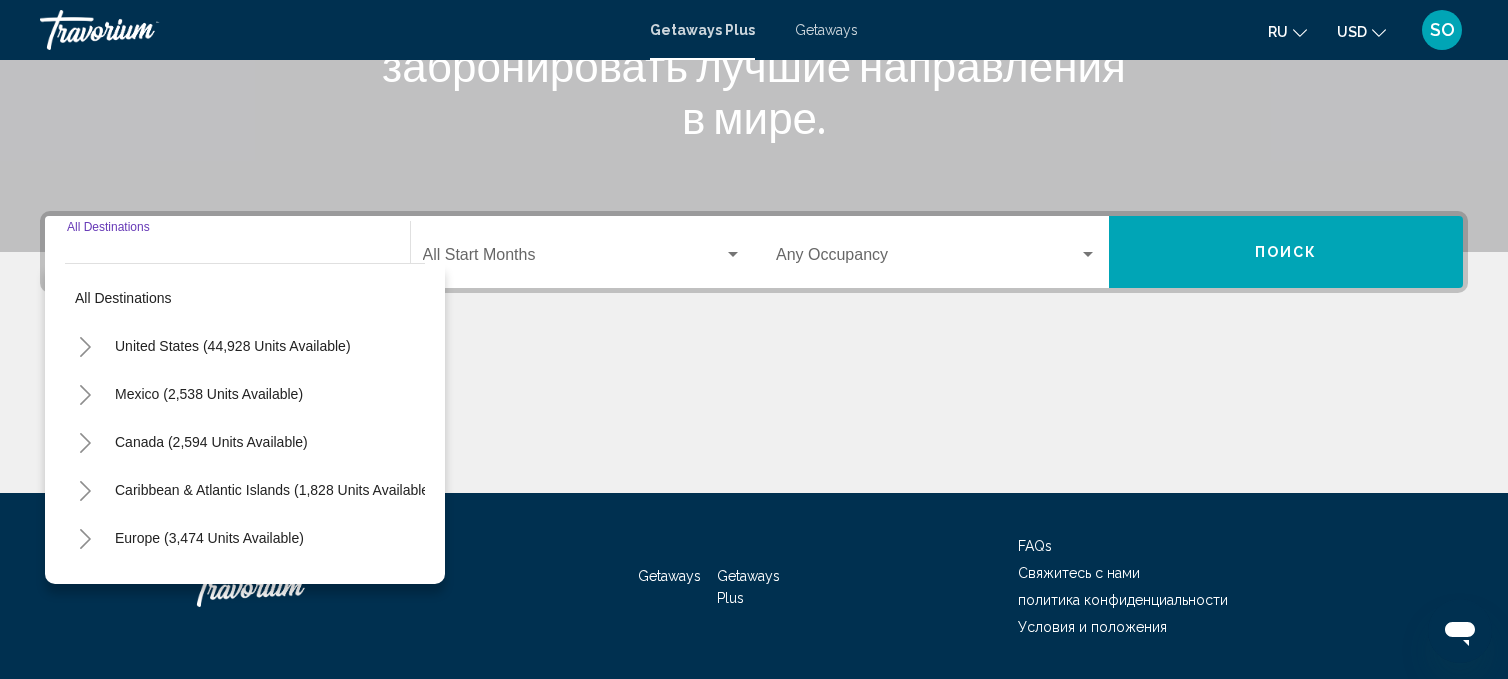 scroll, scrollTop: 406, scrollLeft: 0, axis: vertical 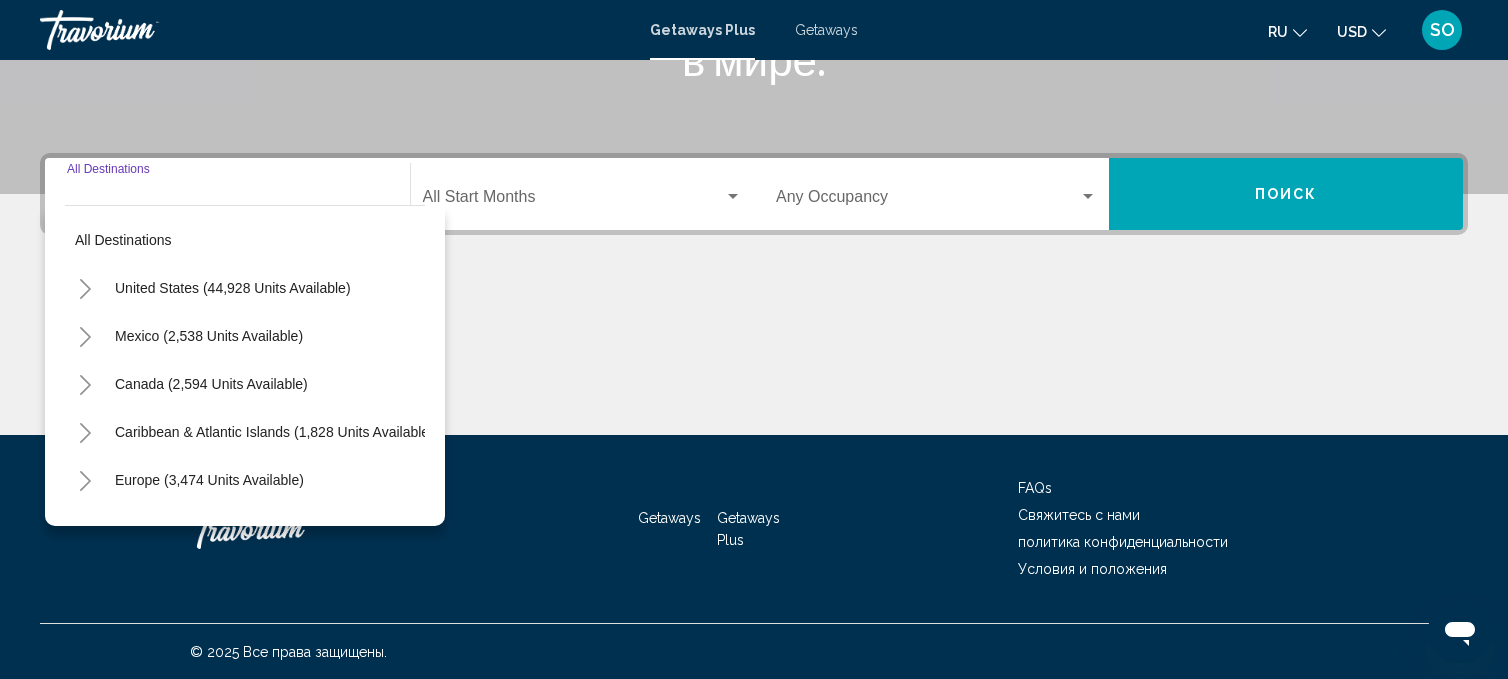 click at bounding box center [754, -106] 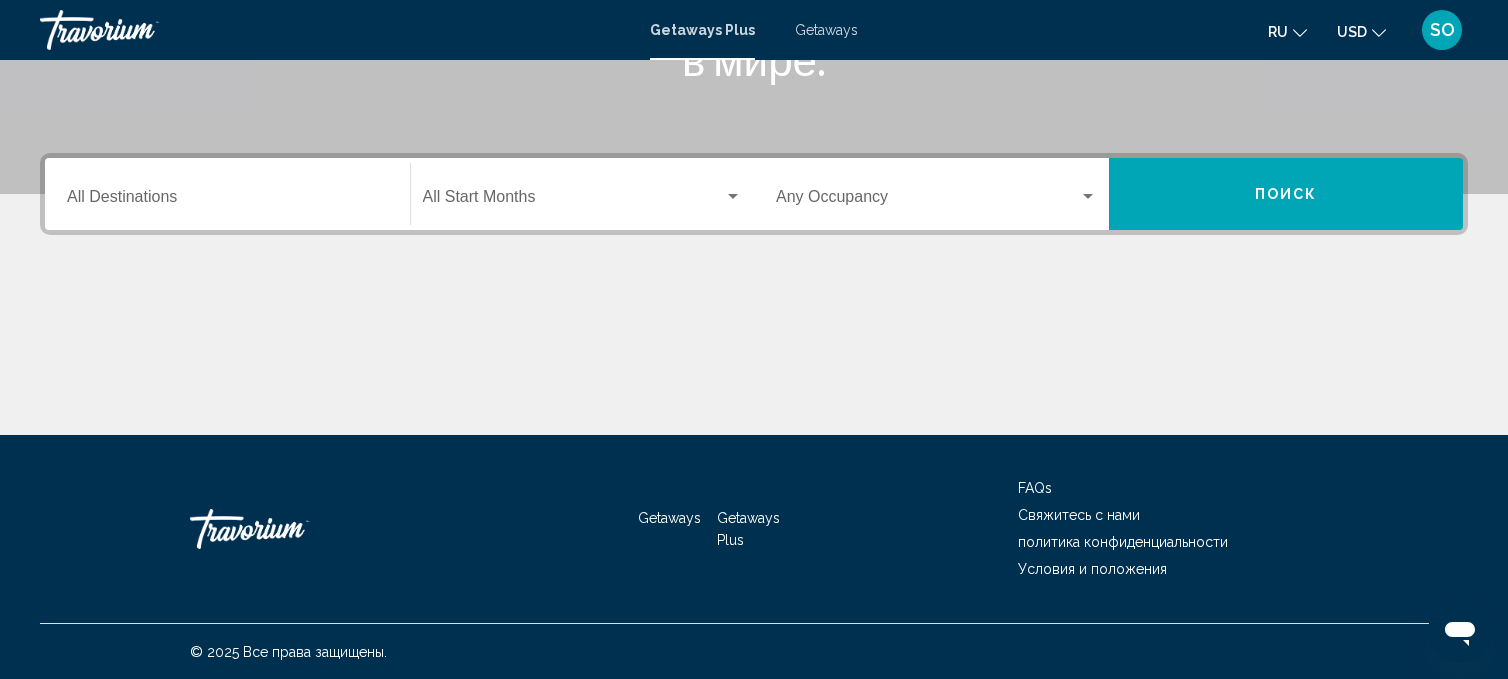 click on "Destination All Destinations" at bounding box center [227, 201] 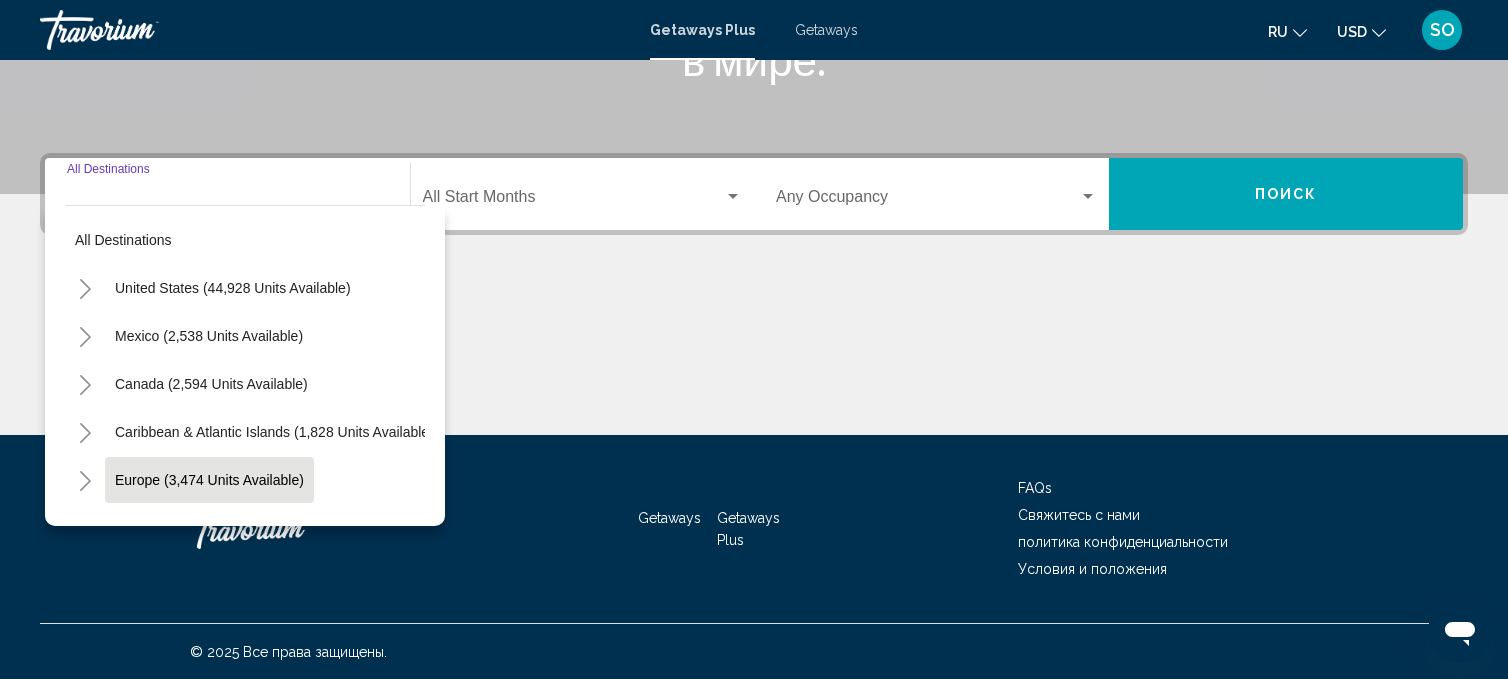 click on "Europe (3,474 units available)" at bounding box center [208, 528] 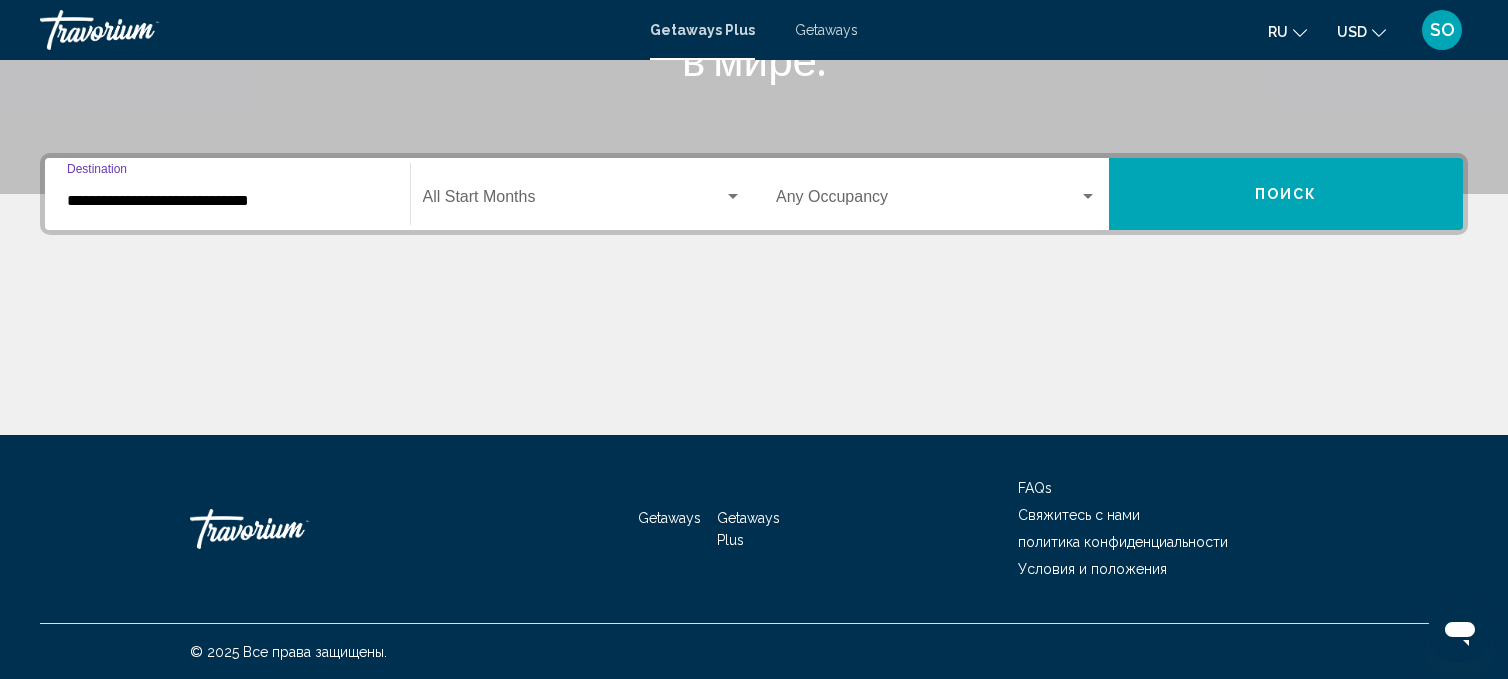 click at bounding box center (574, 201) 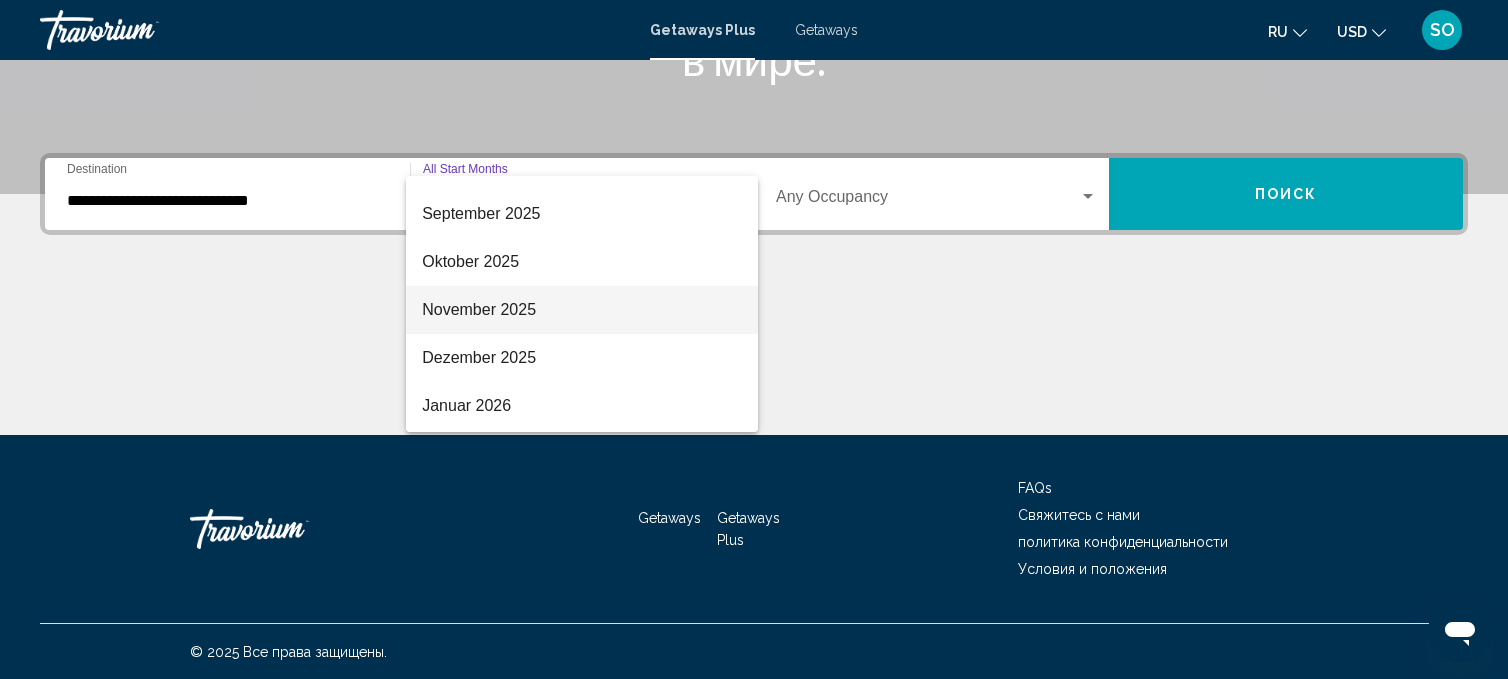 scroll, scrollTop: 84, scrollLeft: 0, axis: vertical 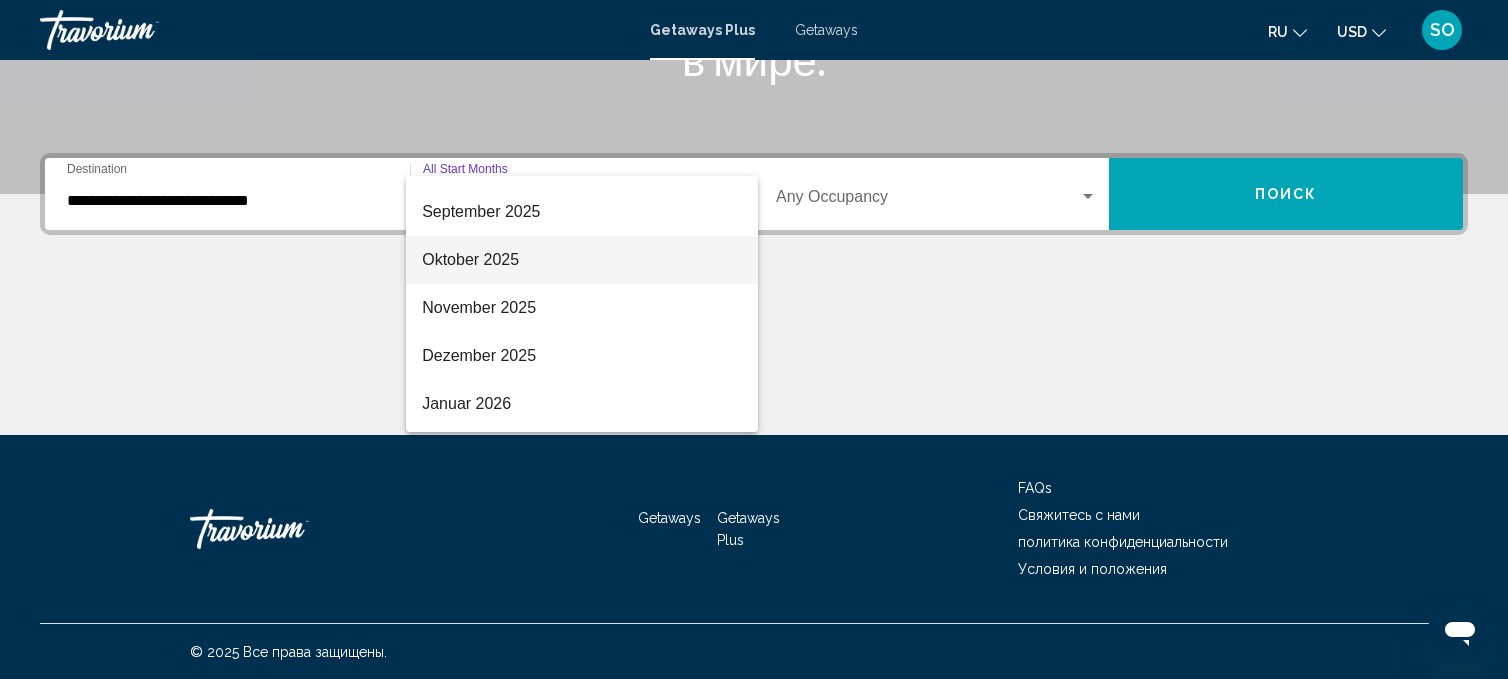 click on "Oktober 2025" at bounding box center [582, 260] 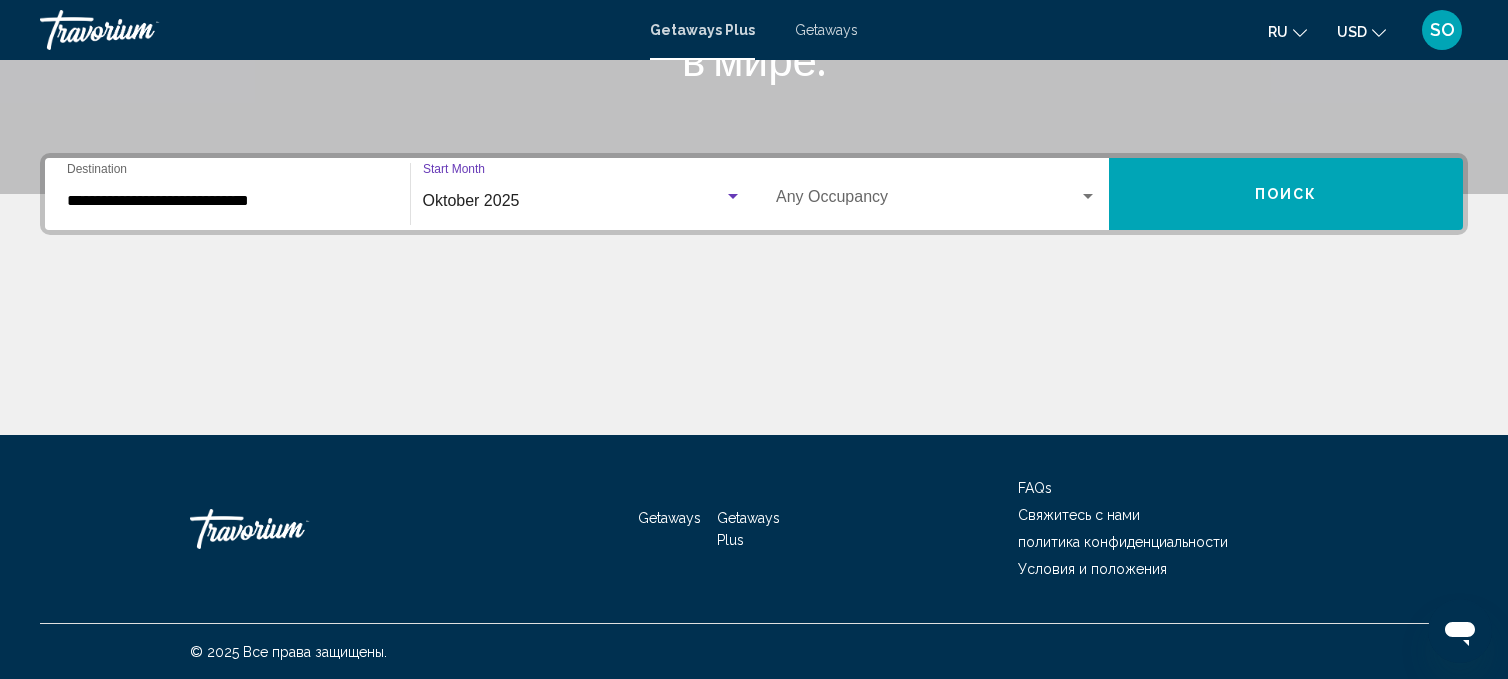 click on "**********" at bounding box center [227, 201] 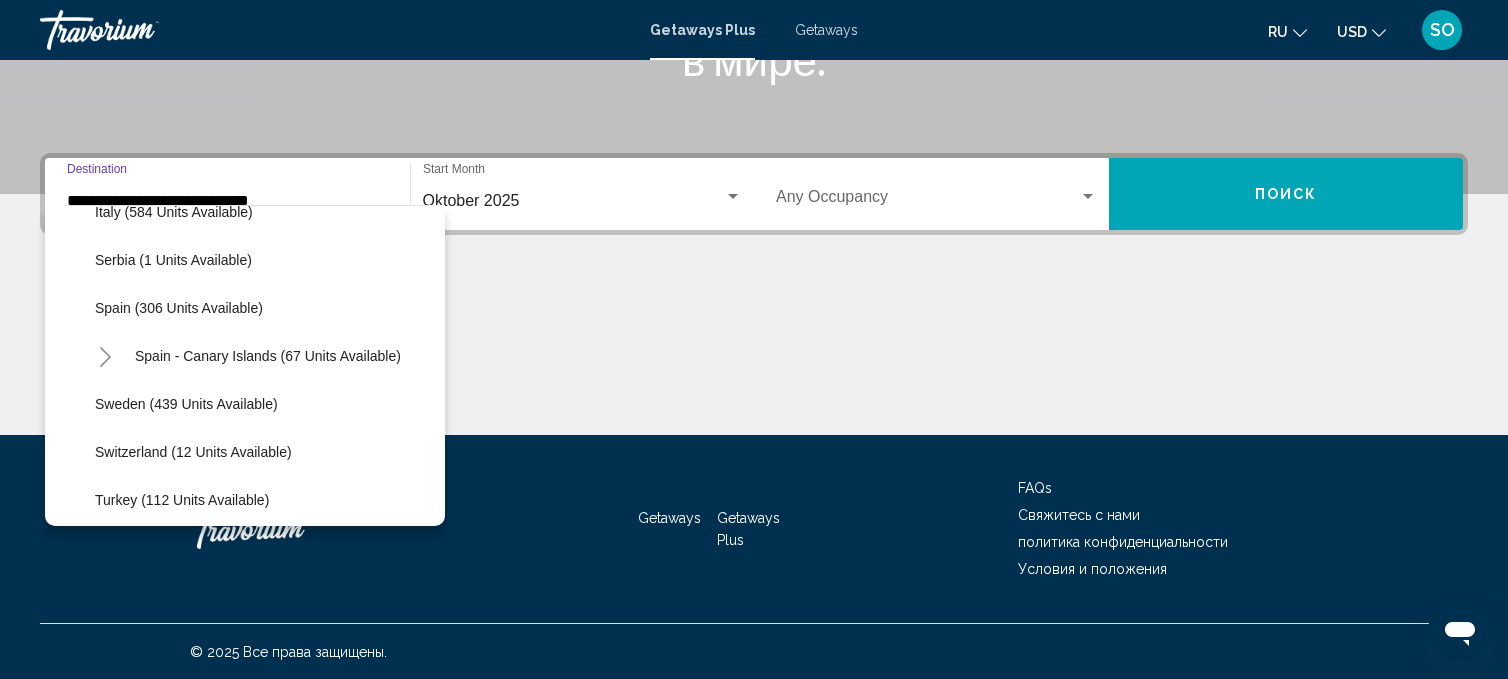 scroll, scrollTop: 752, scrollLeft: 0, axis: vertical 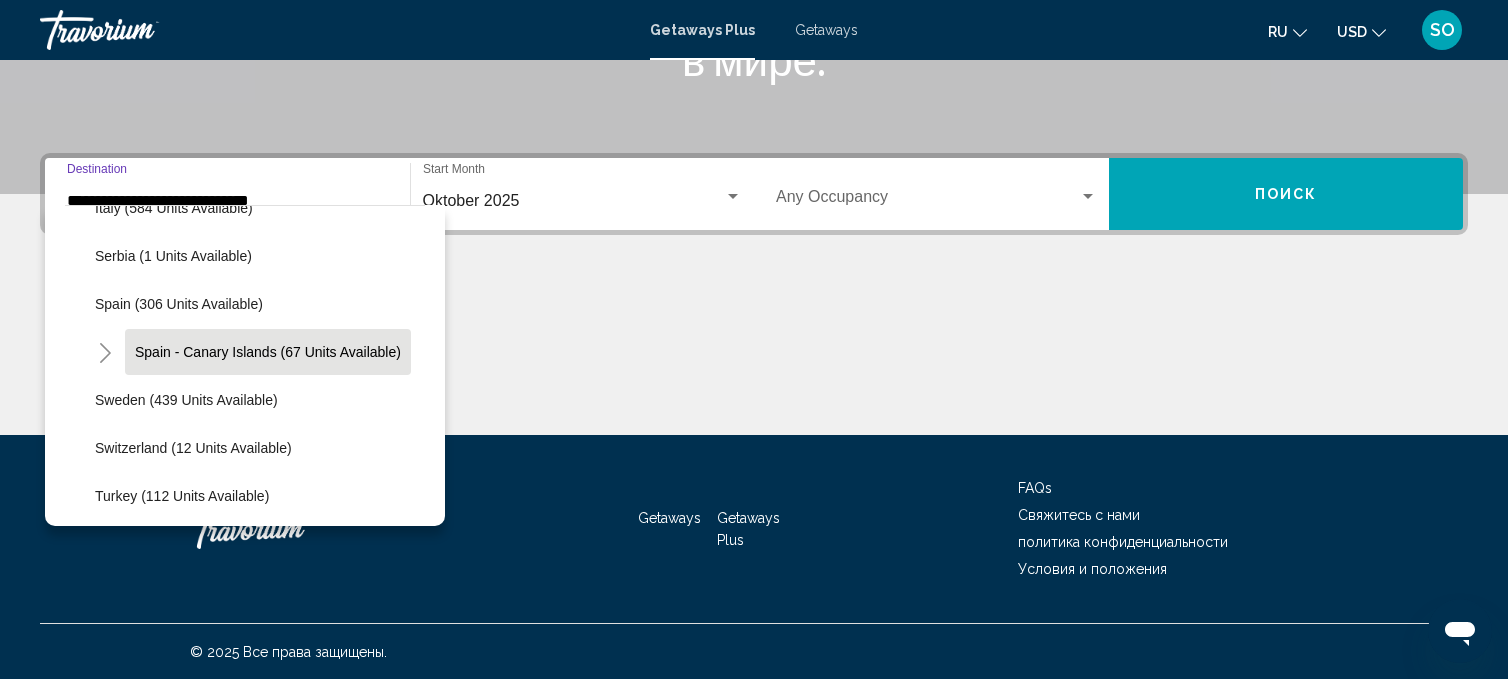 click on "Spain - Canary Islands (67 units available)" 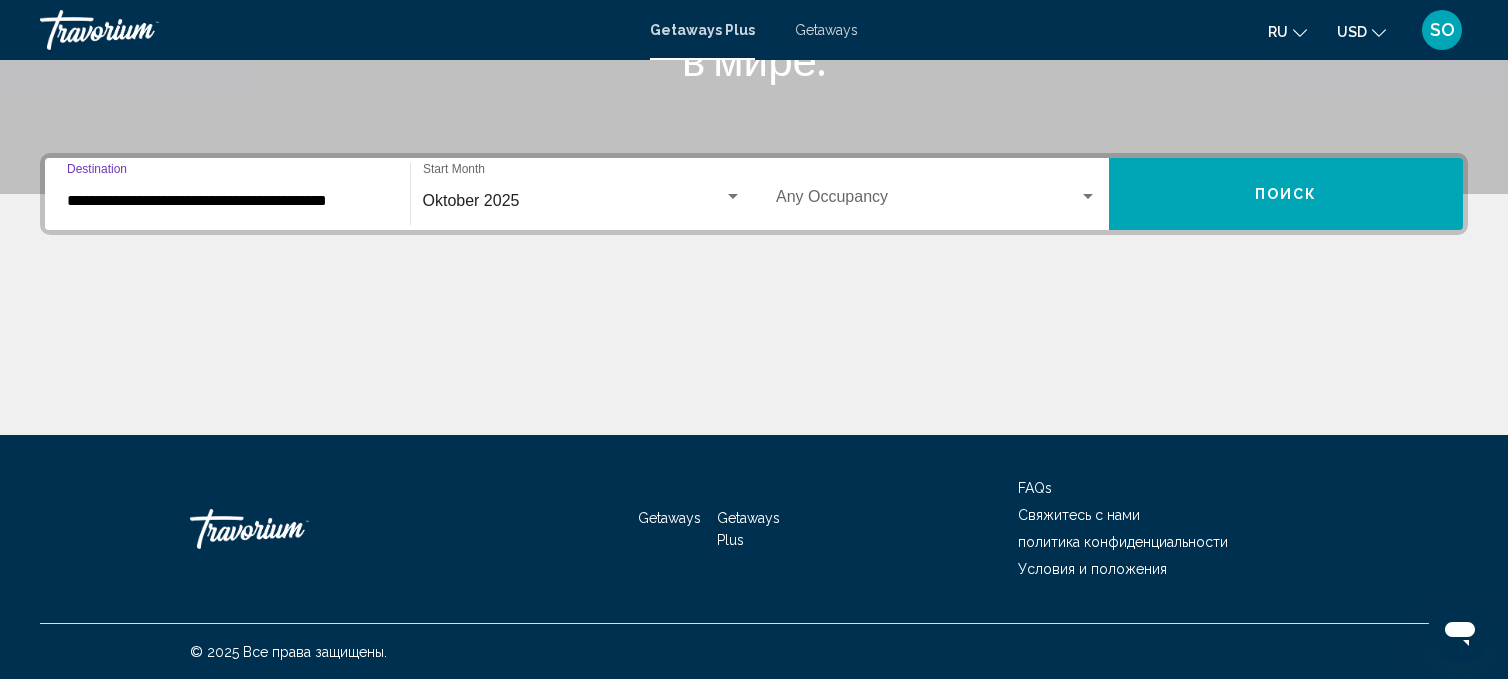 click on "**********" at bounding box center (227, 201) 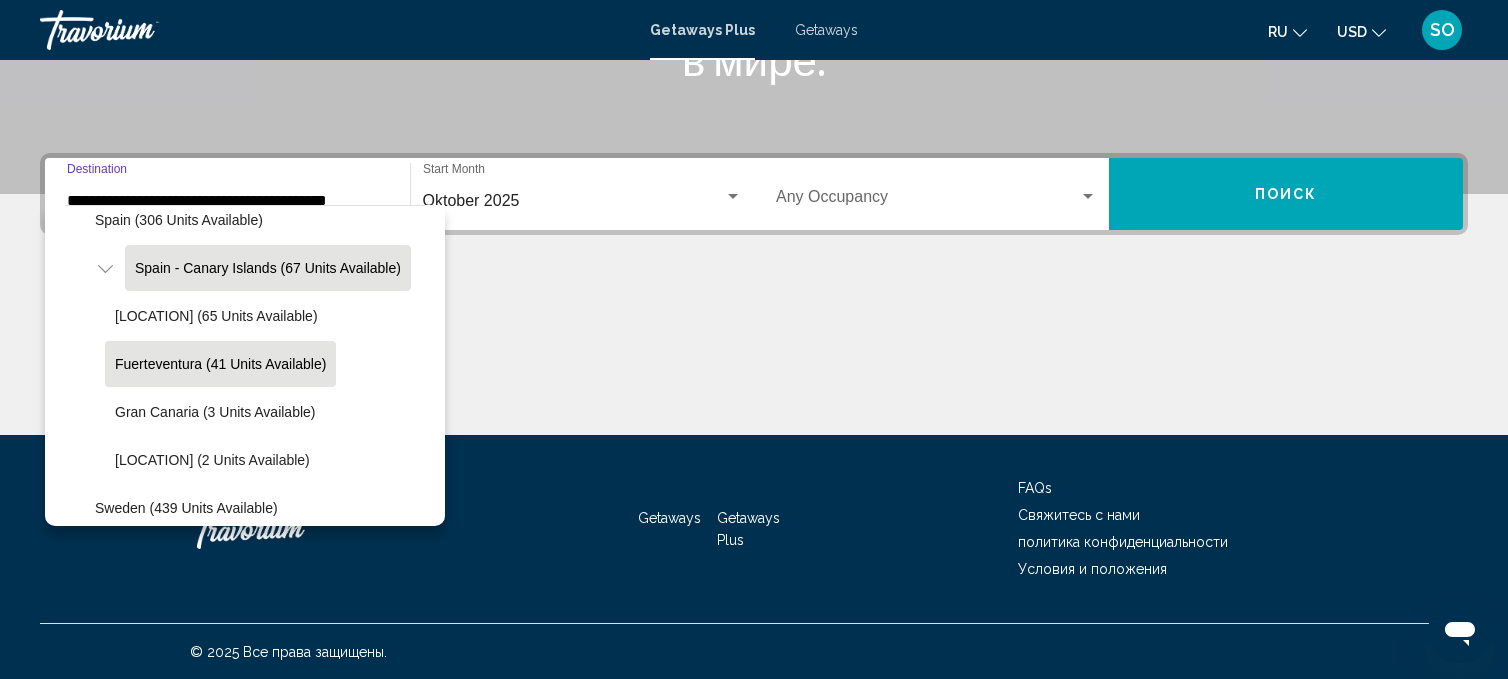 scroll, scrollTop: 838, scrollLeft: 0, axis: vertical 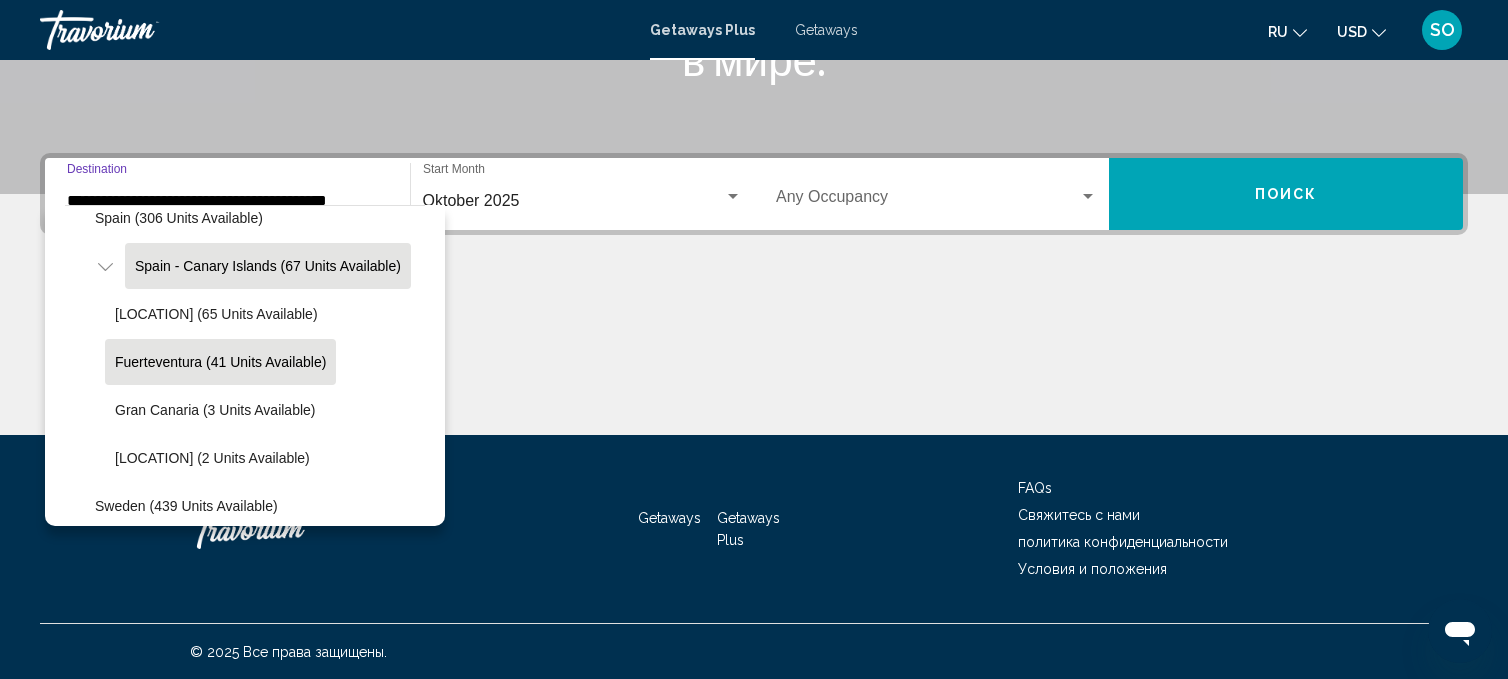 click on "Fuerteventura (41 units available)" 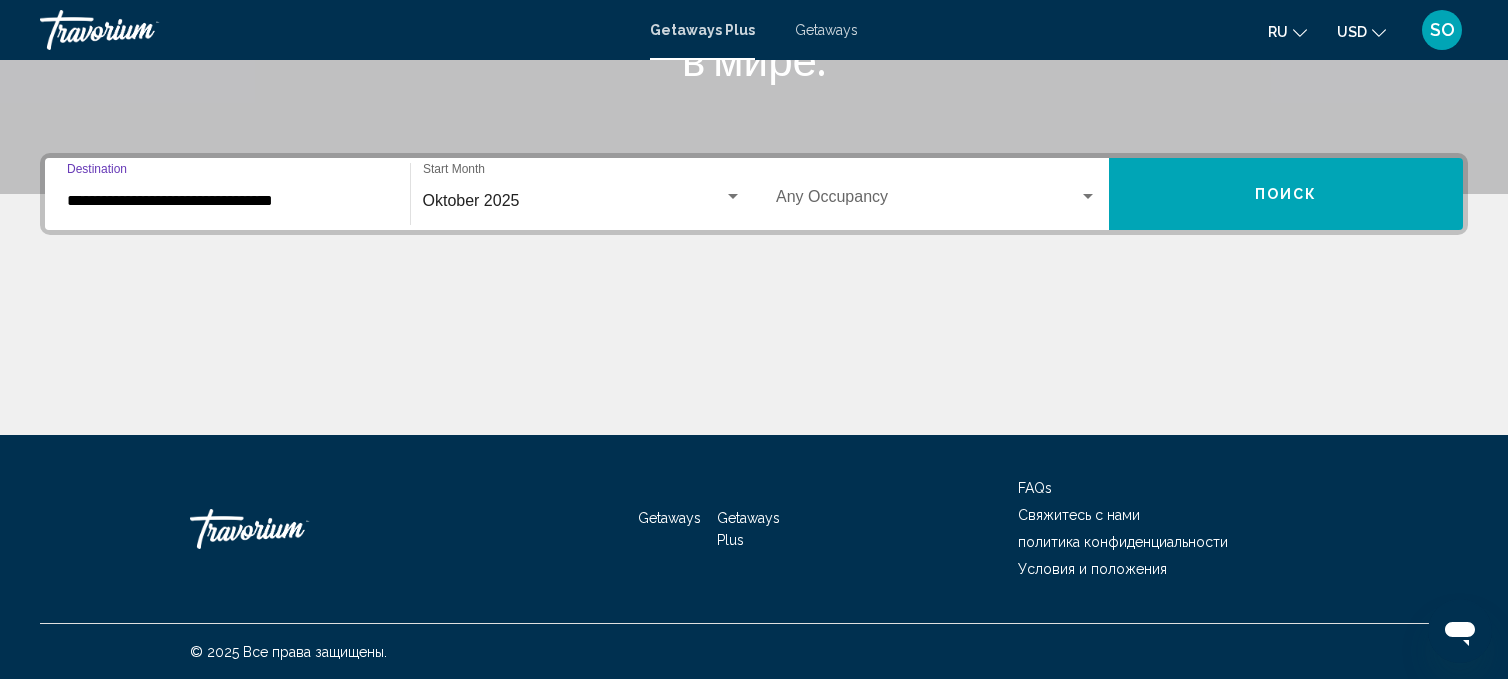 click at bounding box center [1088, 197] 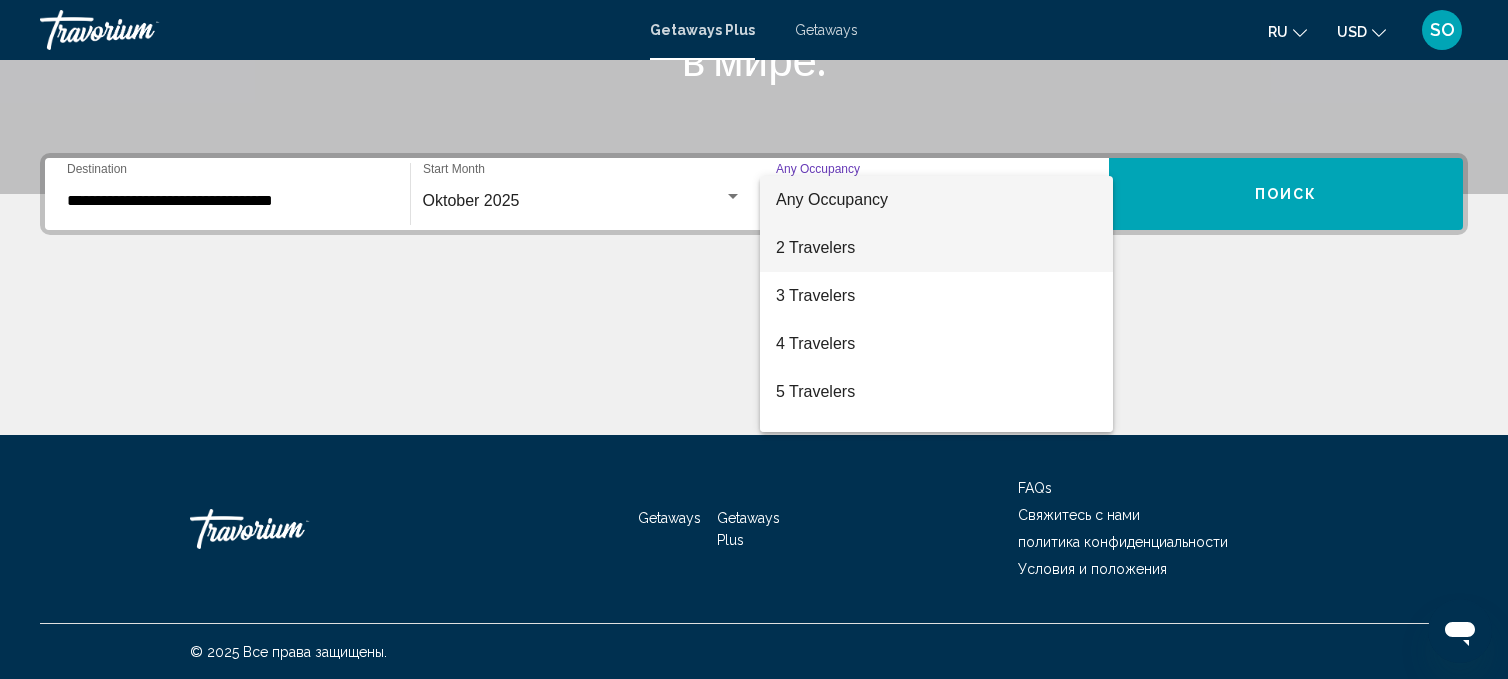 click on "2 Travelers" at bounding box center (936, 248) 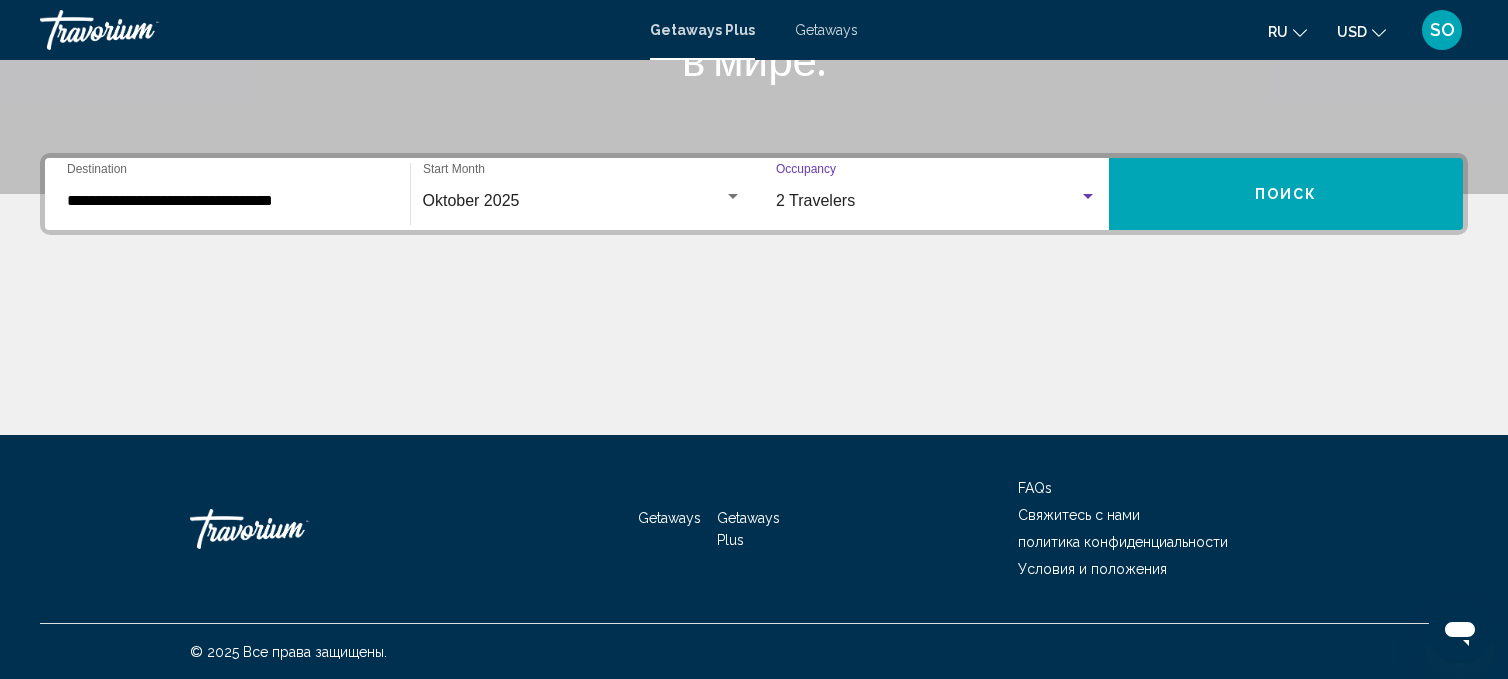 click on "Поиск" at bounding box center [1286, 194] 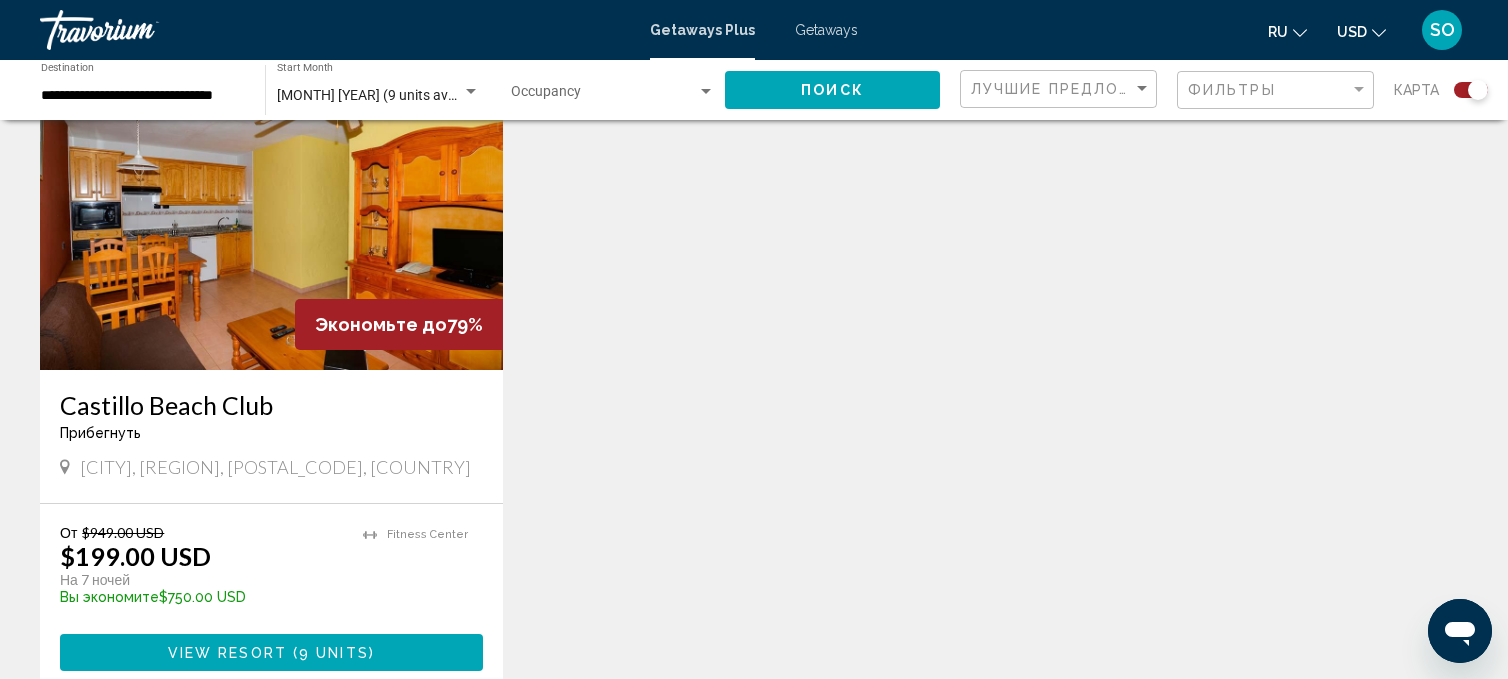 scroll, scrollTop: 783, scrollLeft: 0, axis: vertical 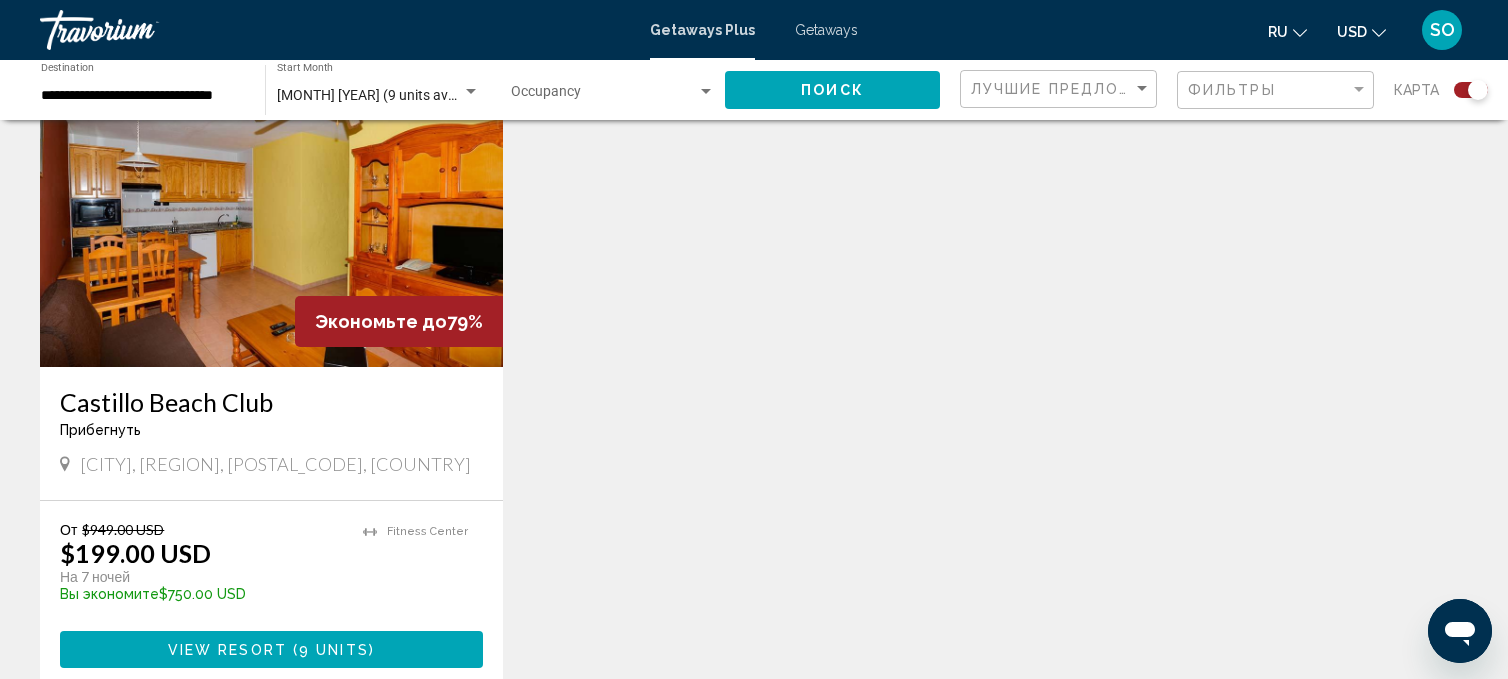 click on "View Resort    ( 9 units )" at bounding box center [271, 649] 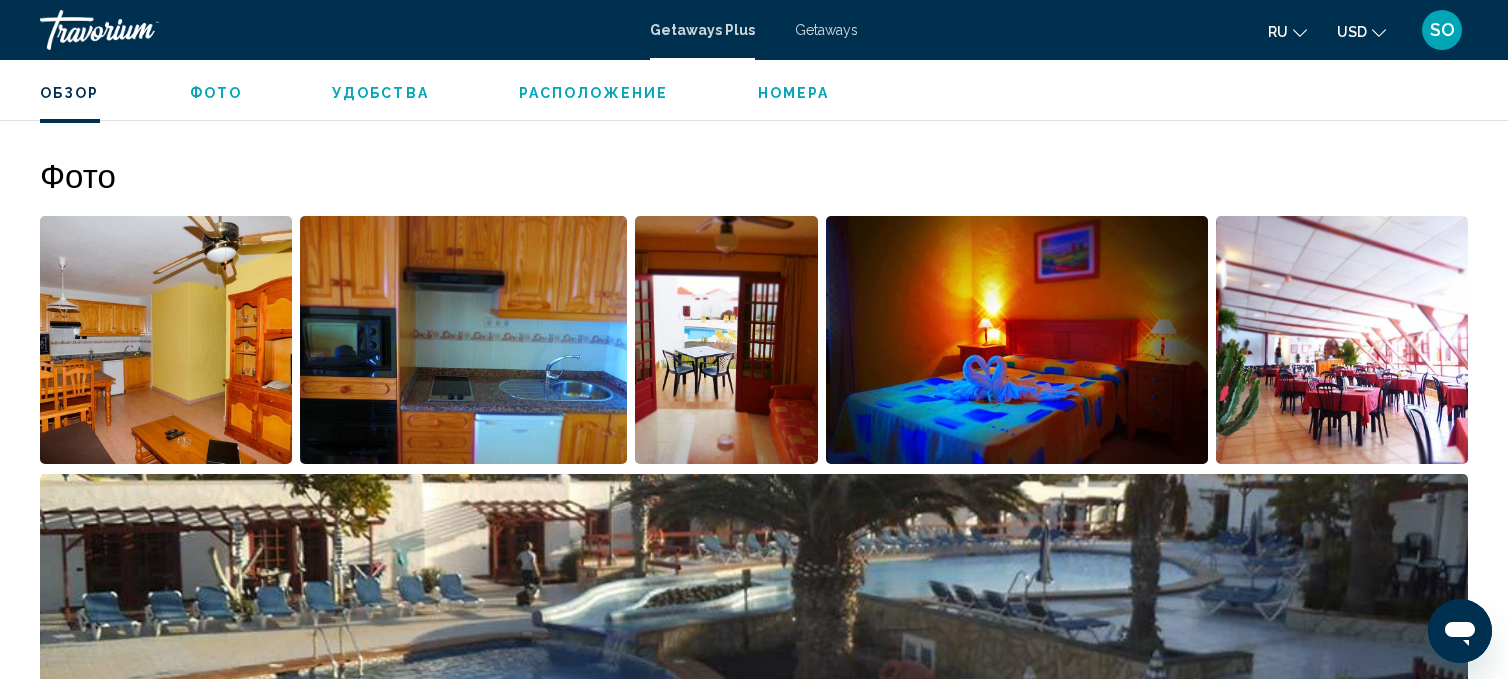 scroll, scrollTop: 848, scrollLeft: 0, axis: vertical 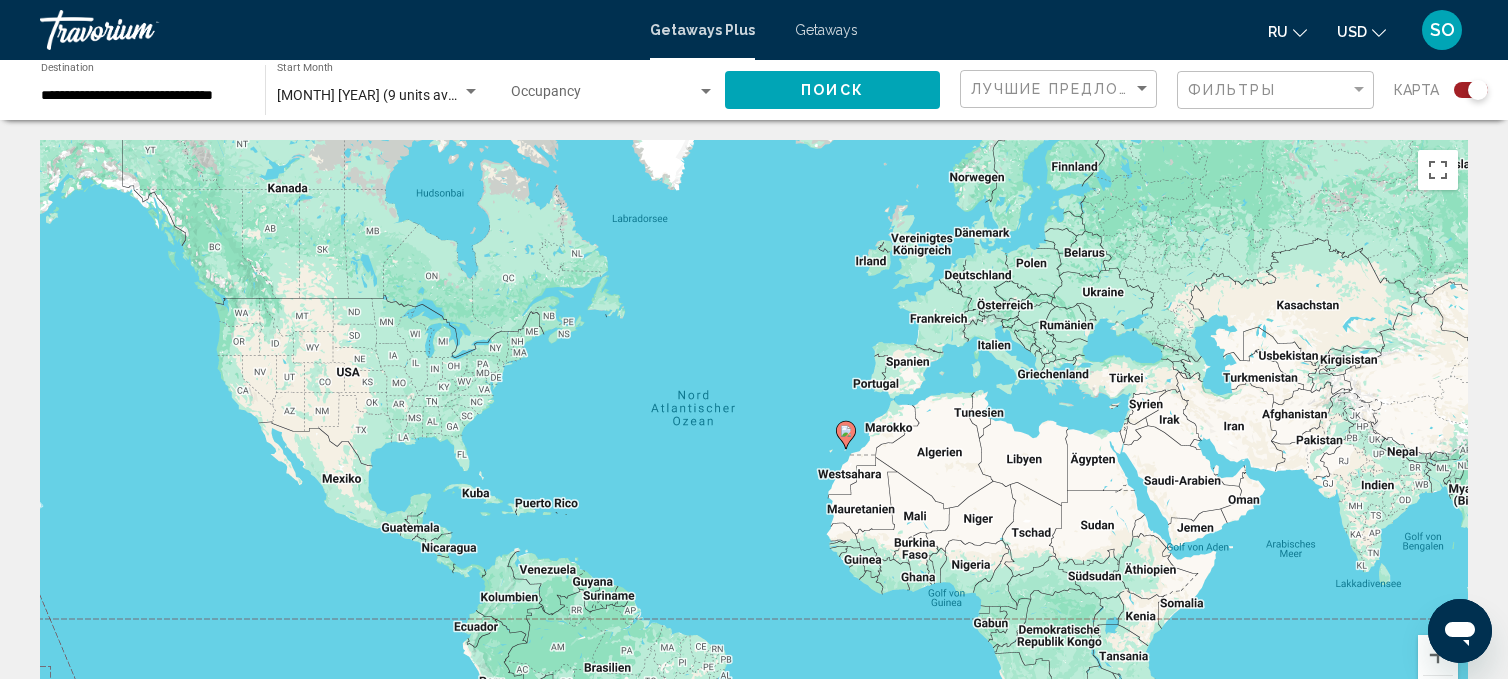 click on "**********" at bounding box center (143, 96) 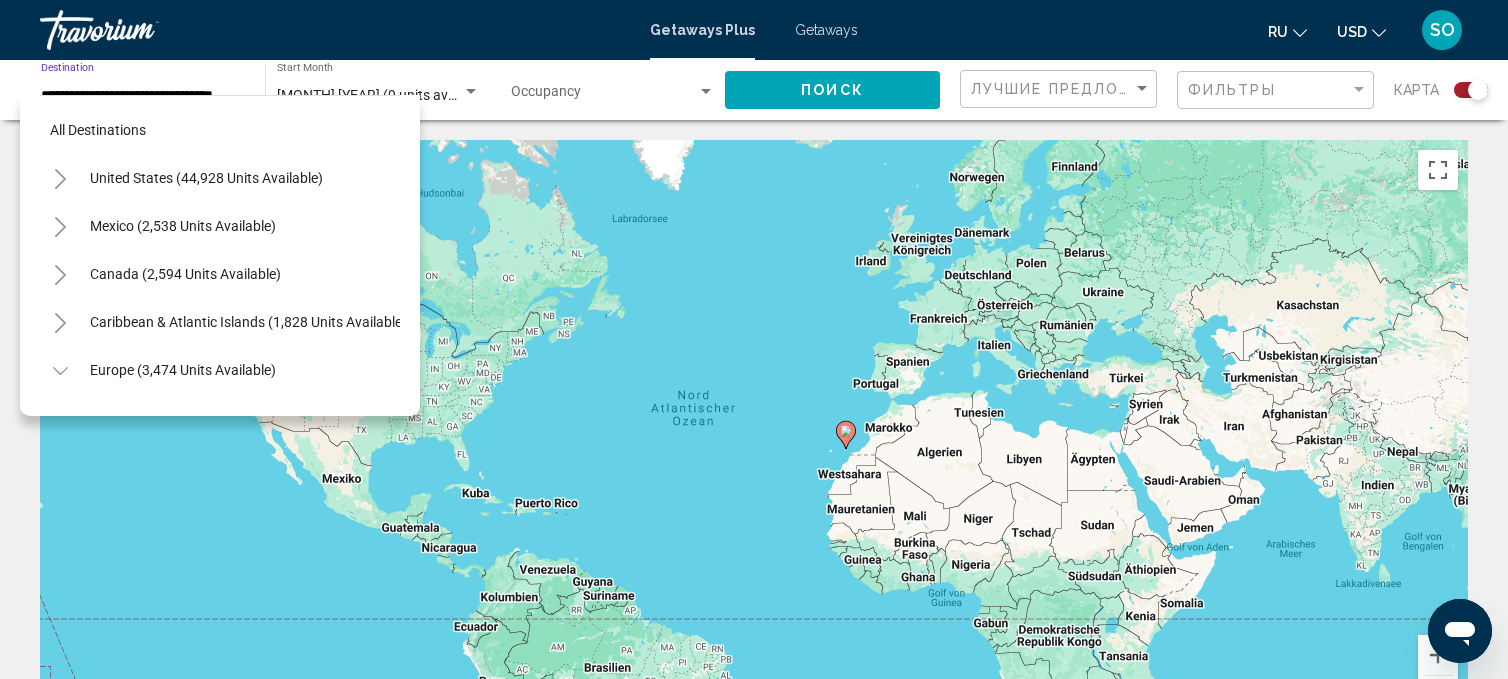 scroll, scrollTop: 839, scrollLeft: 0, axis: vertical 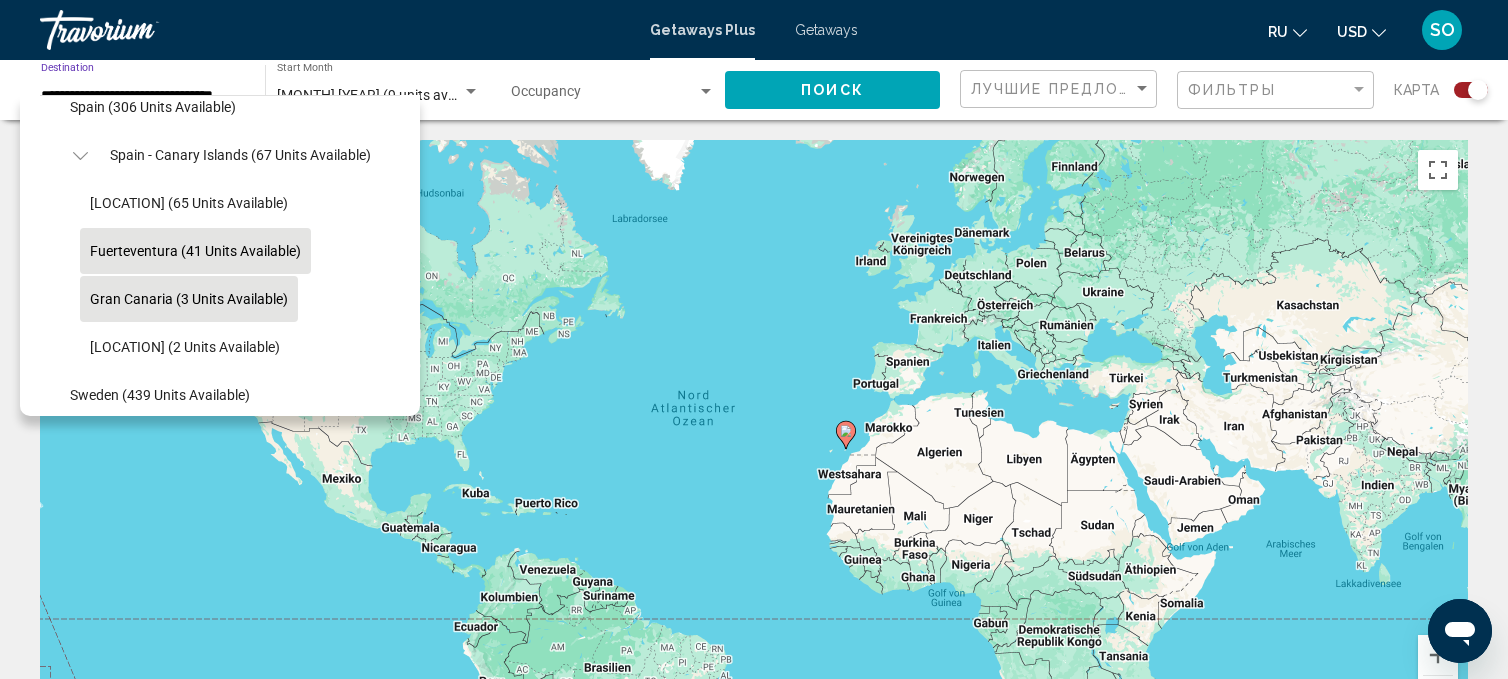 click on "Gran Canaria (3 units available)" 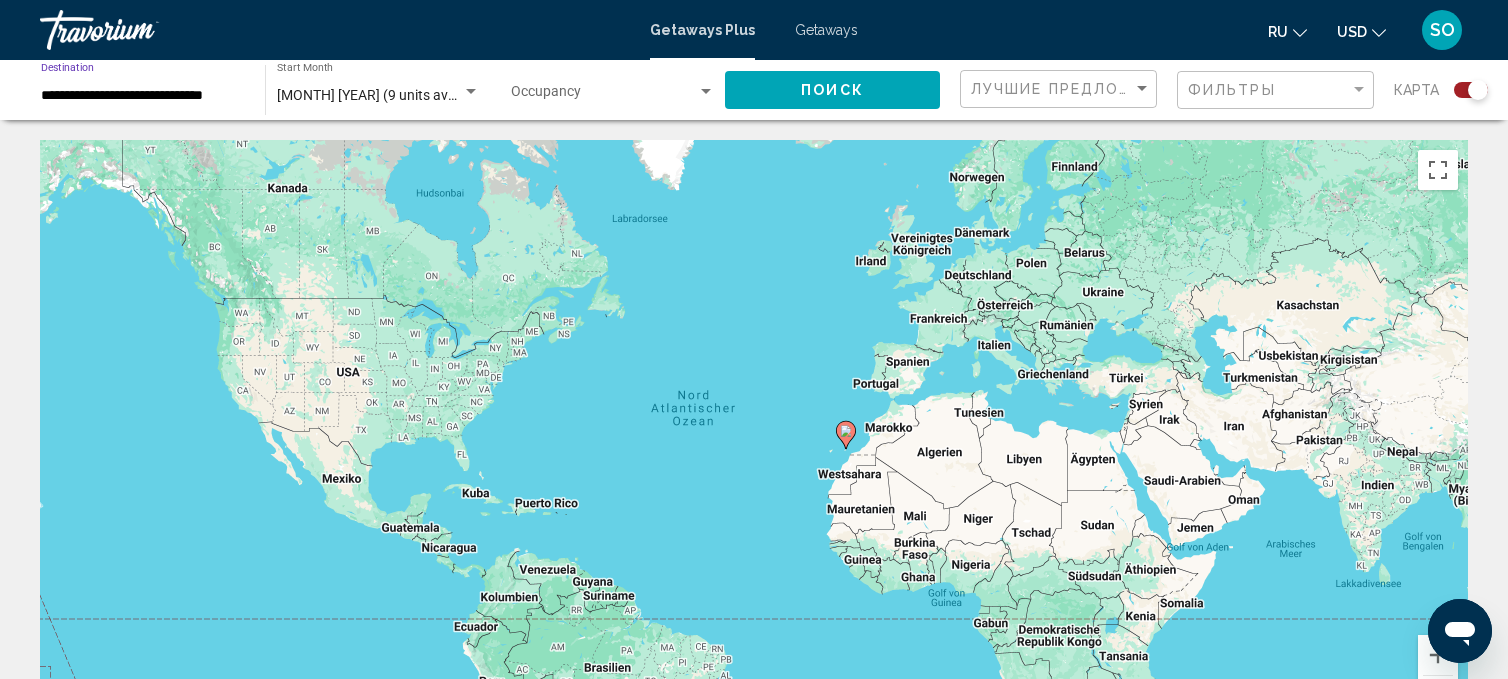click on "**********" at bounding box center (143, 96) 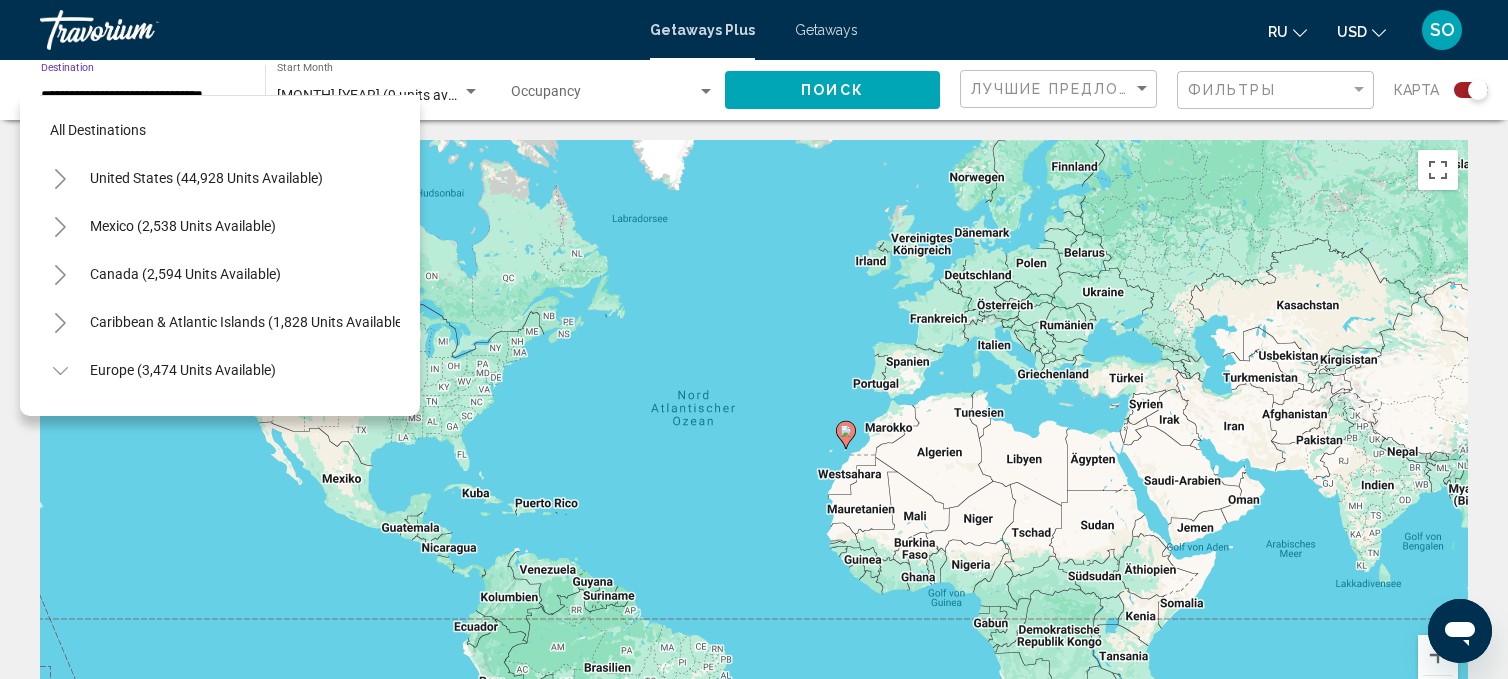 scroll, scrollTop: 887, scrollLeft: 0, axis: vertical 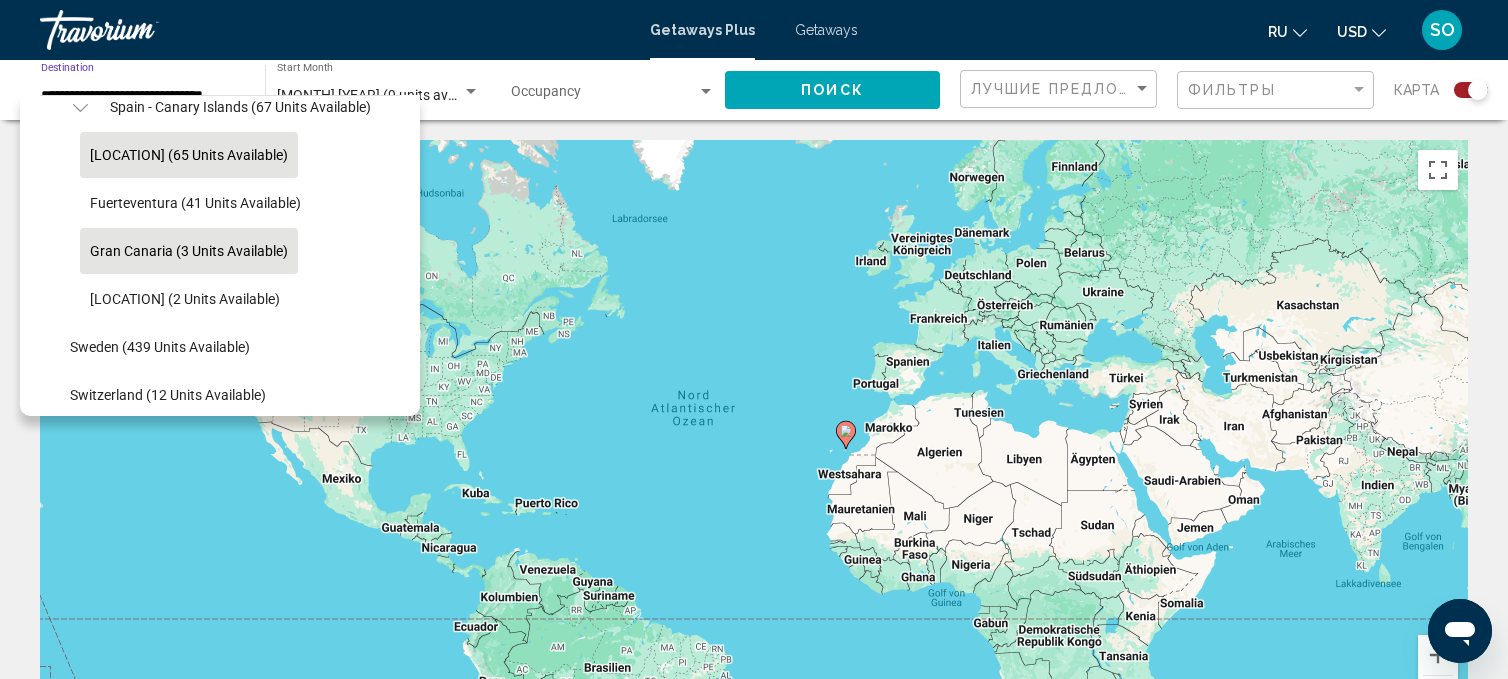 click on "Tenerife (65 units available)" 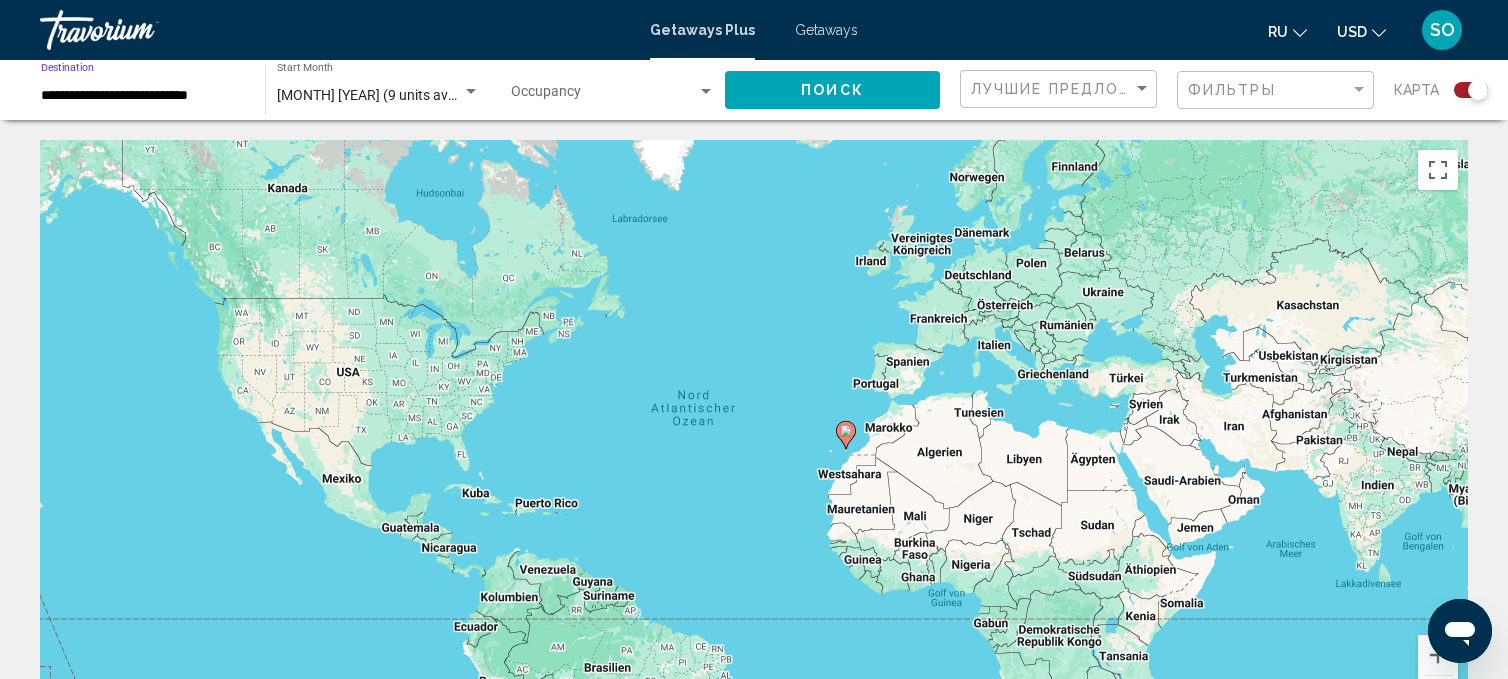 click on "Поиск" 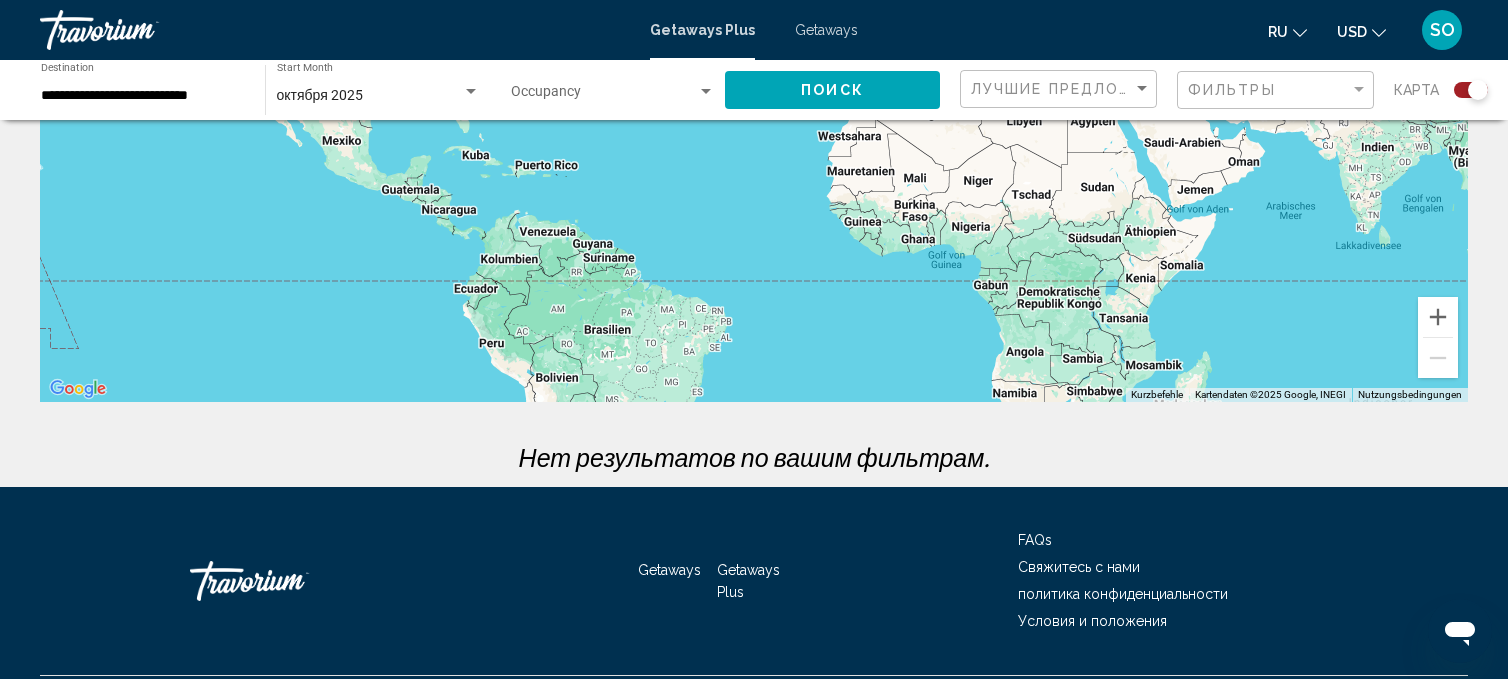 scroll, scrollTop: 0, scrollLeft: 0, axis: both 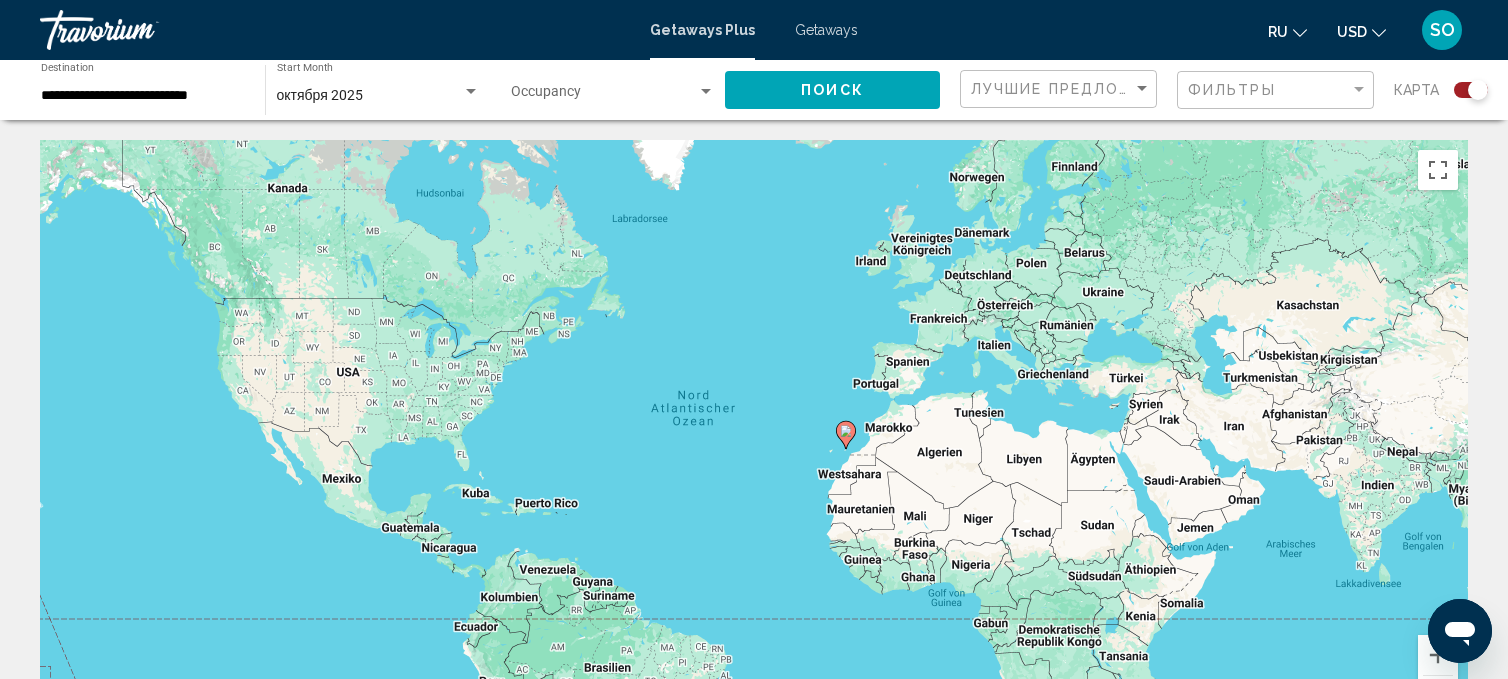 click on "Поиск" 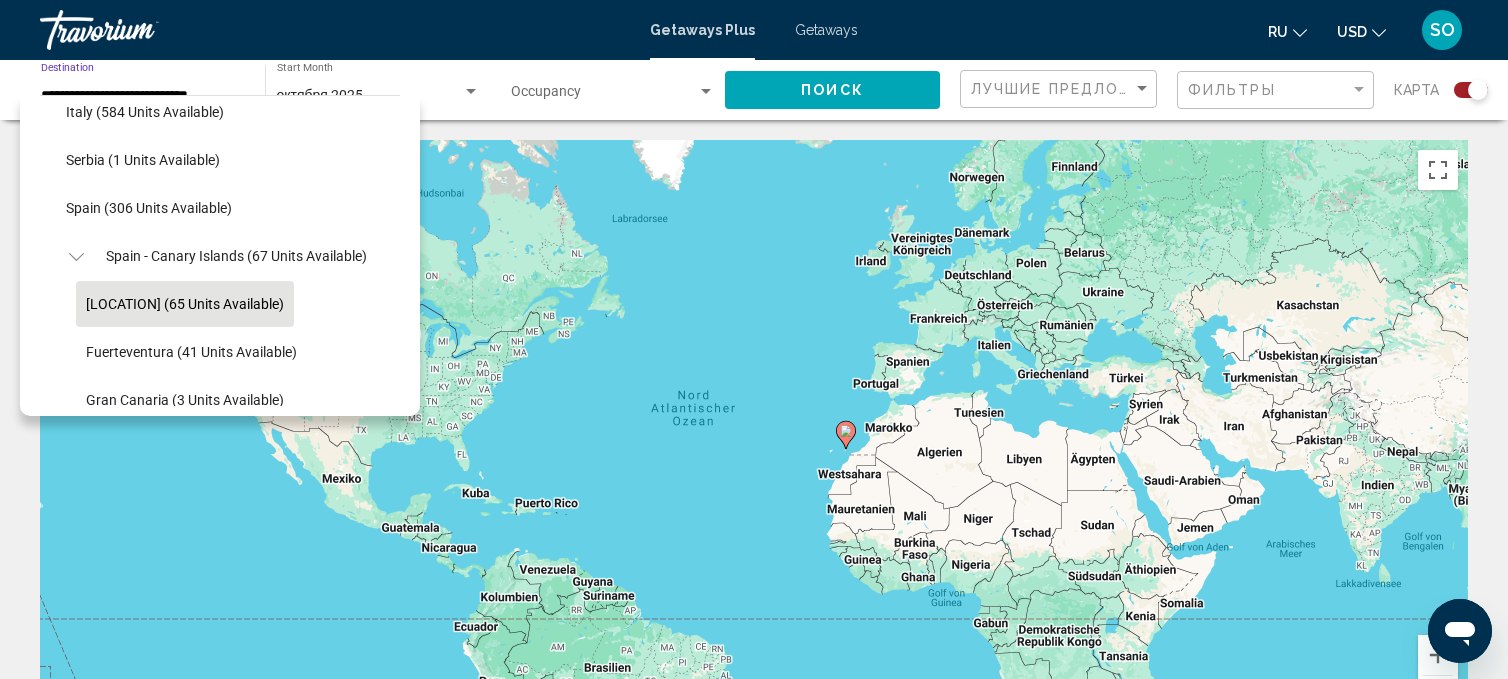 scroll, scrollTop: 730, scrollLeft: 5, axis: both 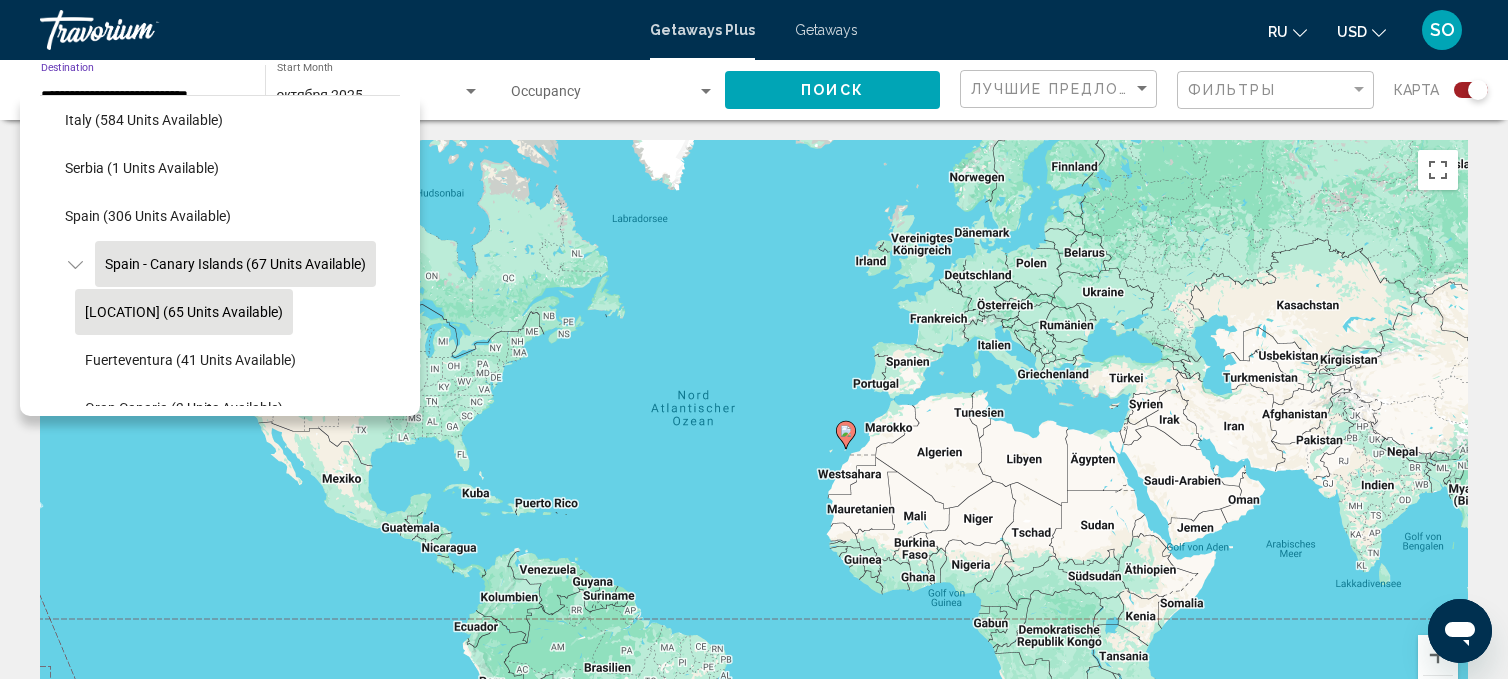 click on "Spain - Canary Islands (67 units available)" 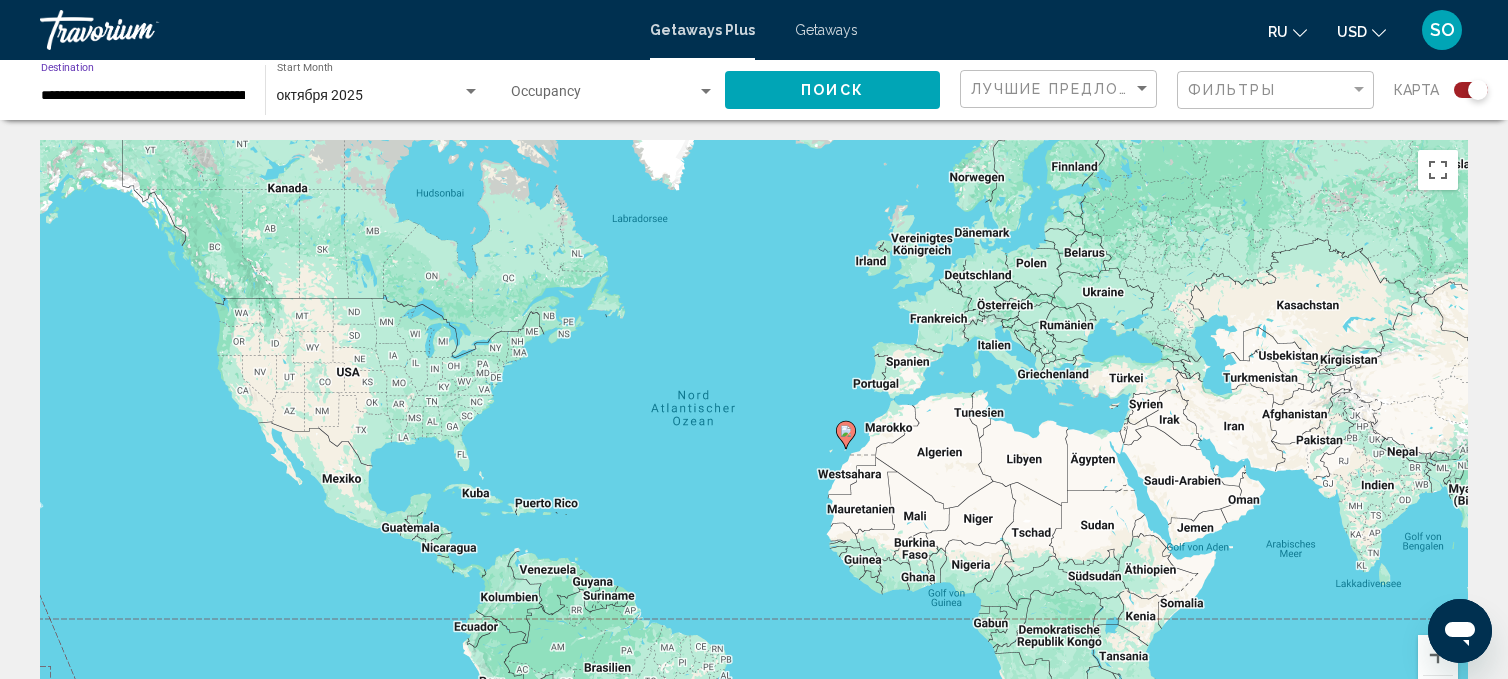 click on "Поиск" 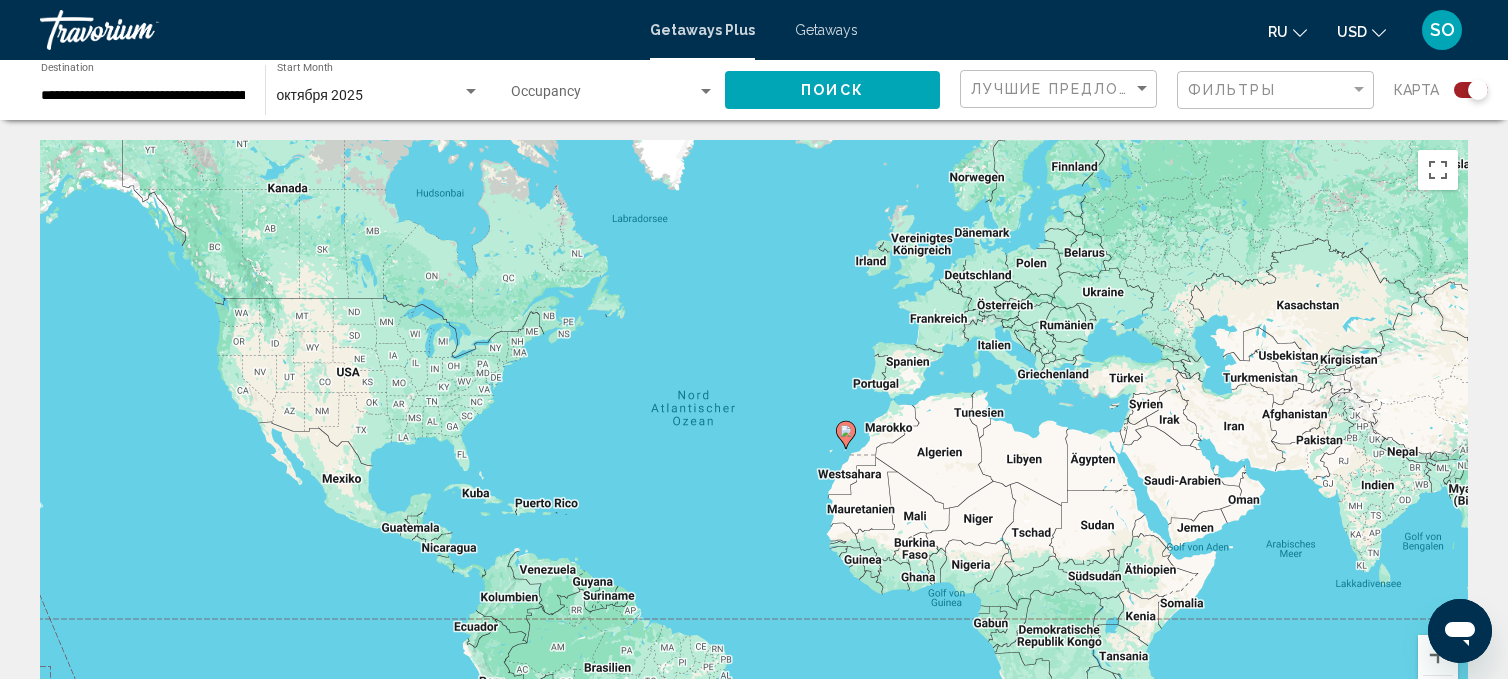 click on "**********" 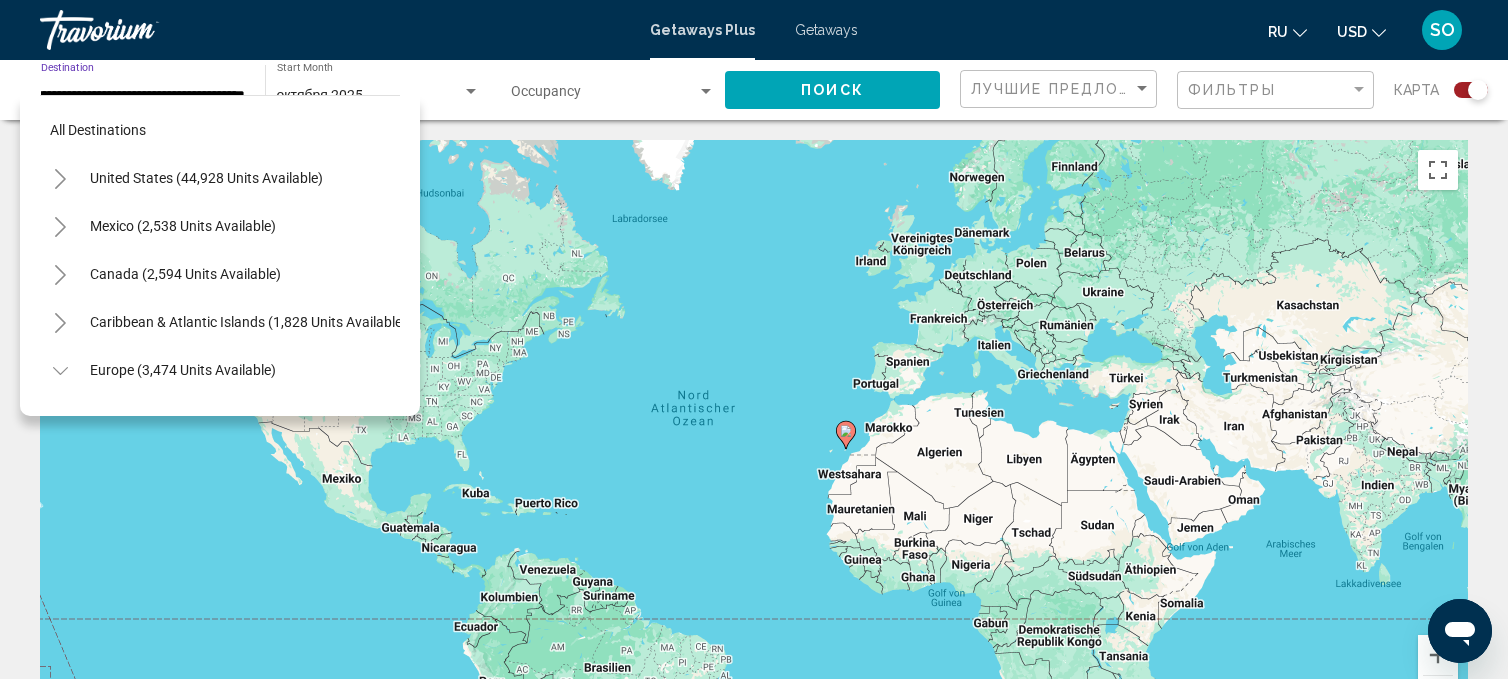 scroll, scrollTop: 743, scrollLeft: 0, axis: vertical 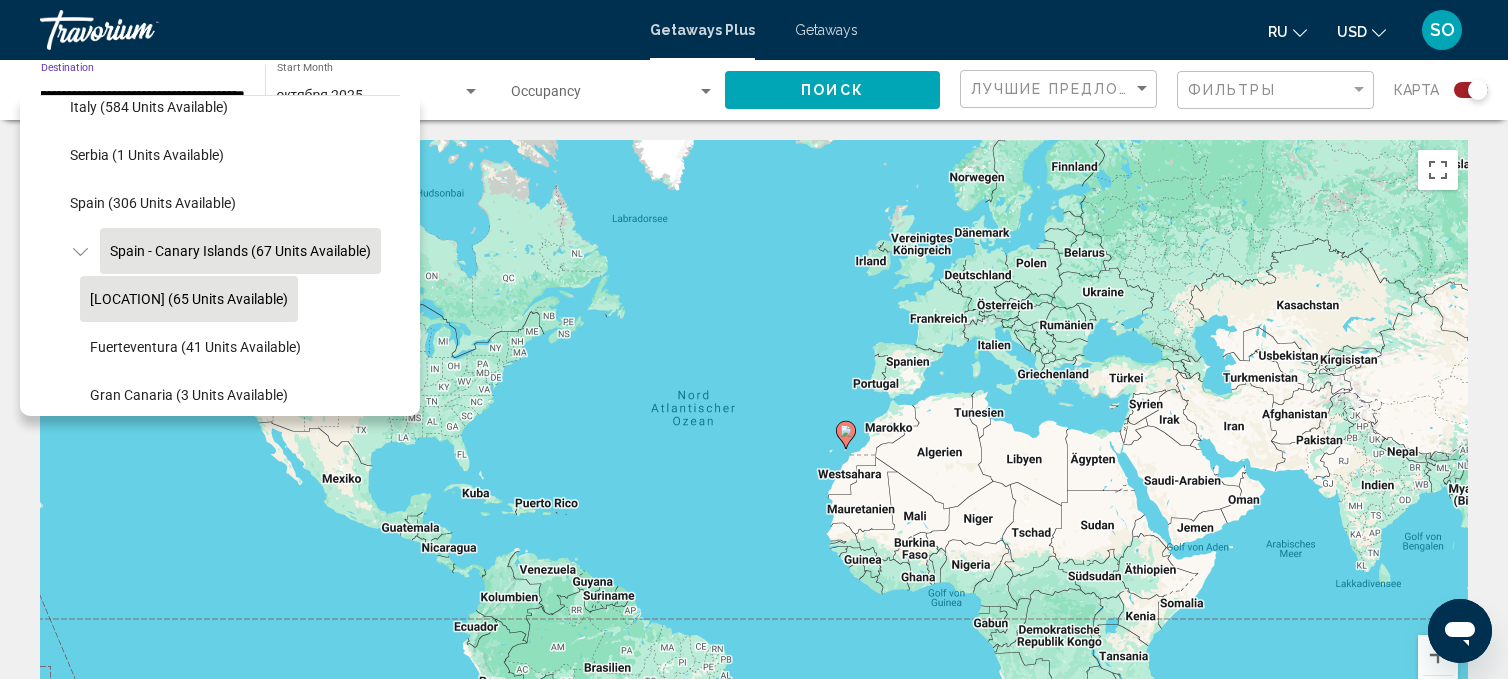 click on "Tenerife (65 units available)" 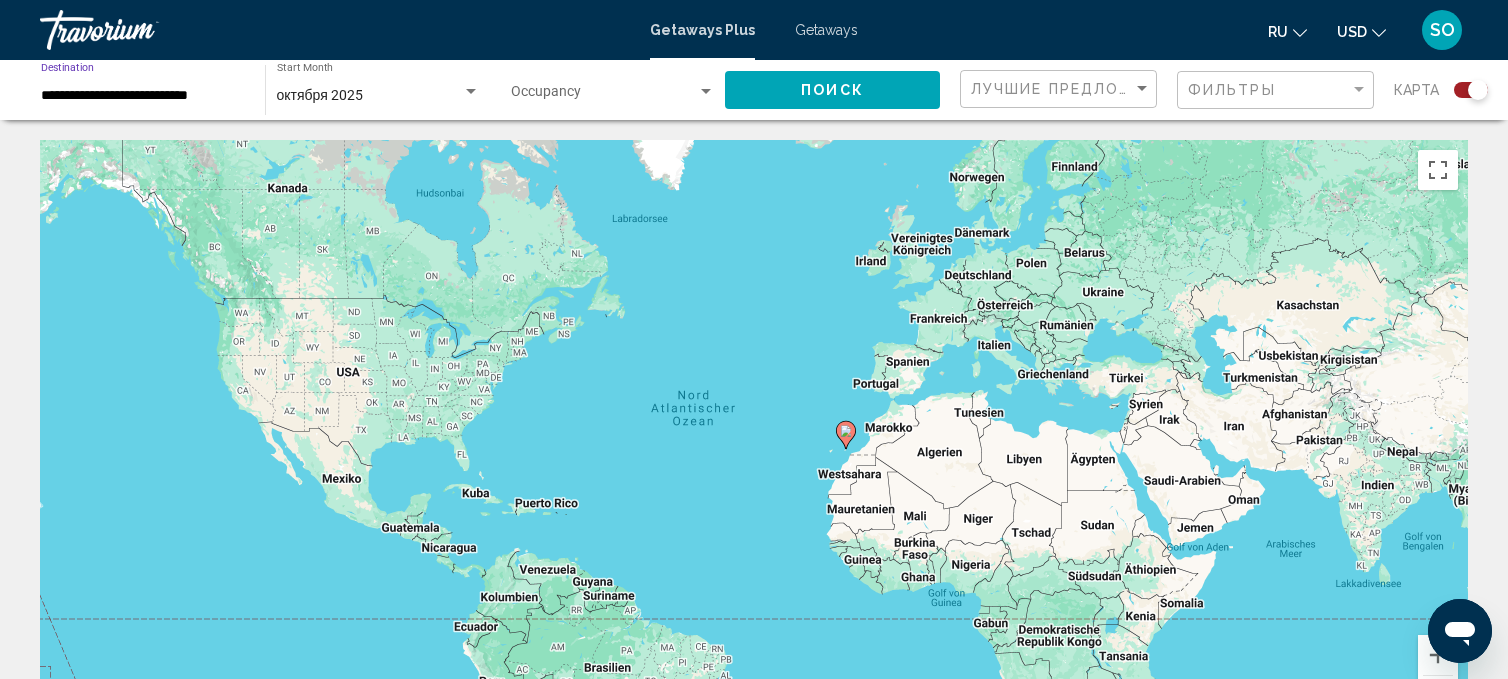 scroll, scrollTop: 0, scrollLeft: 0, axis: both 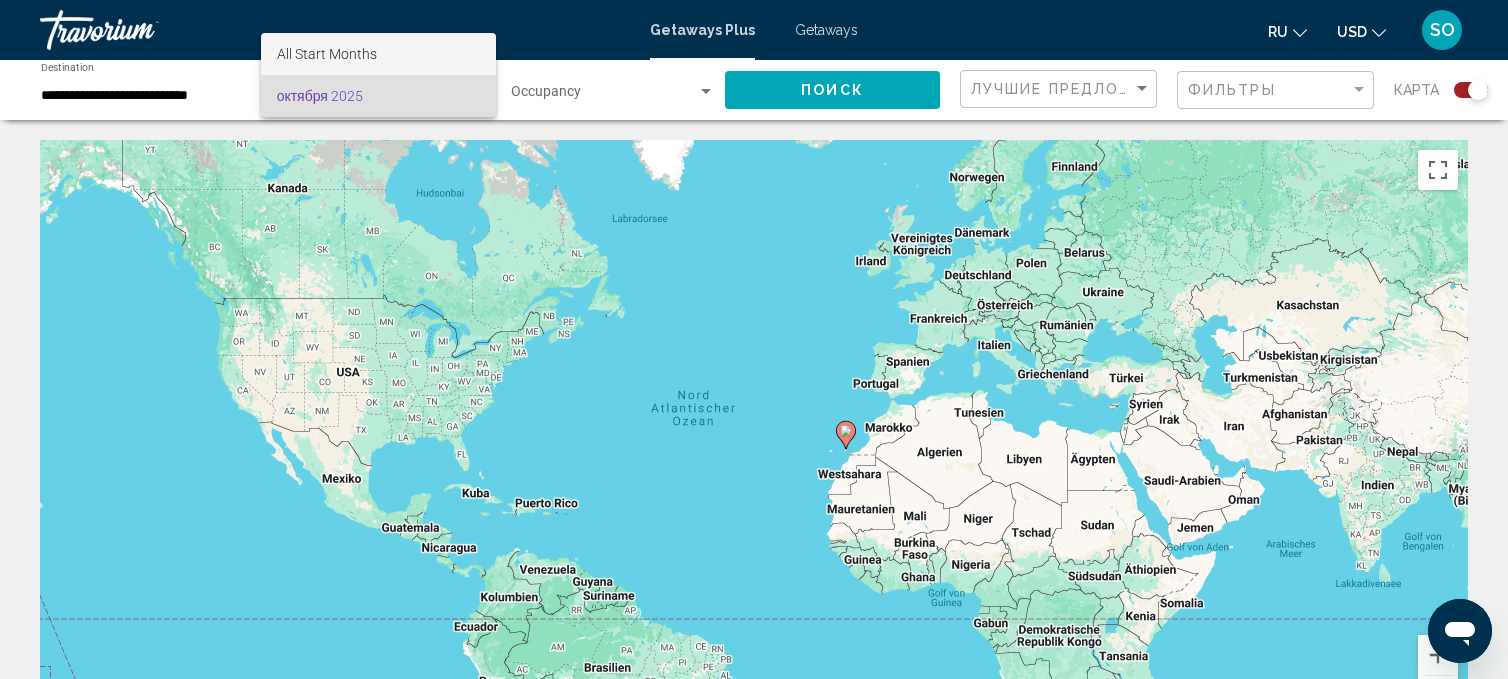 click on "All Start Months" at bounding box center [327, 54] 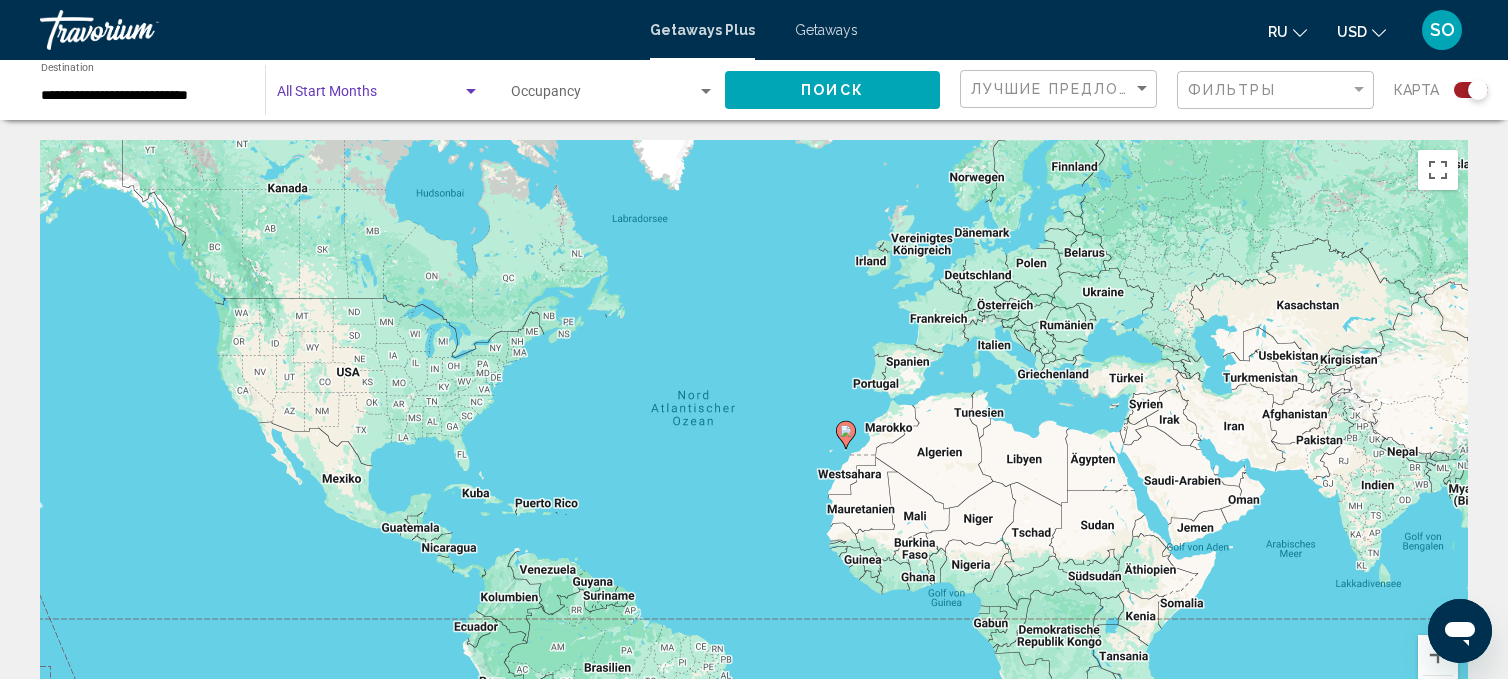 click on "Поиск" 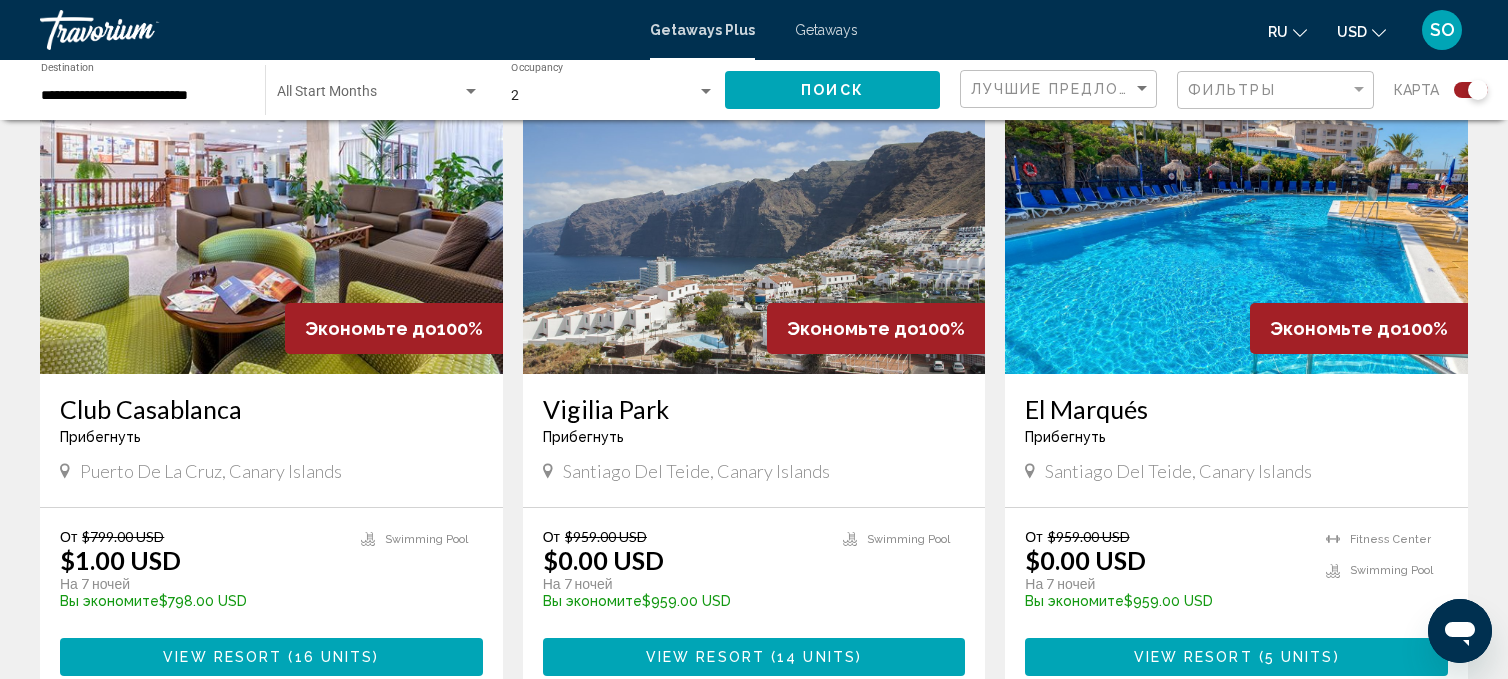 scroll, scrollTop: 1467, scrollLeft: 0, axis: vertical 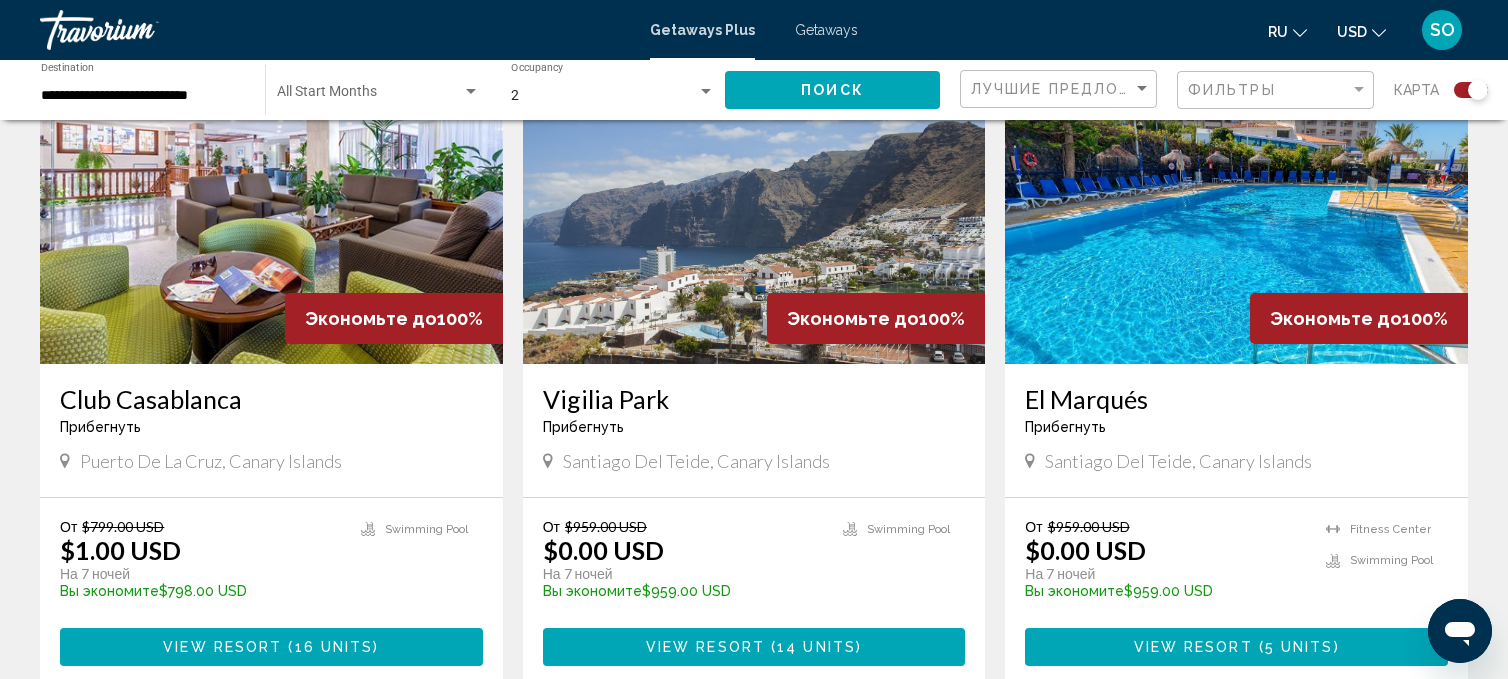 click on "View Resort" at bounding box center [222, 648] 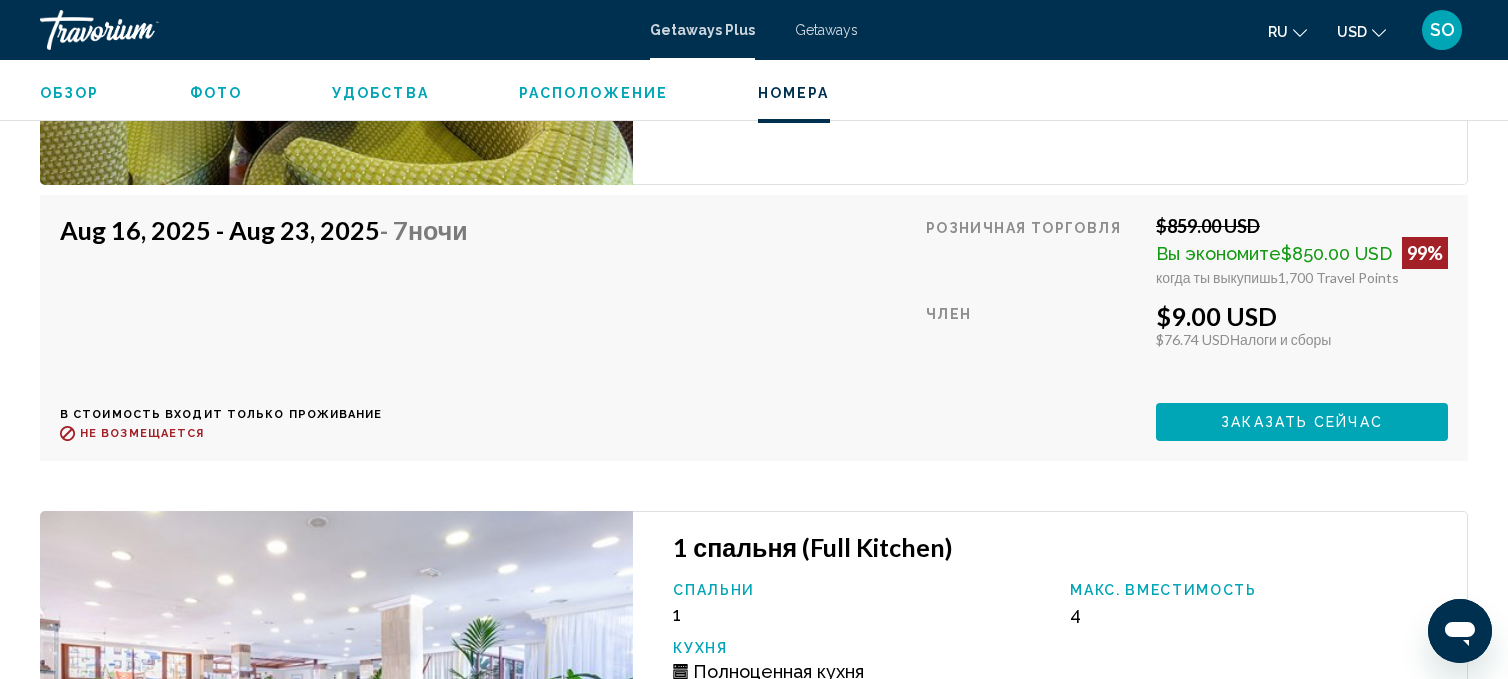 scroll, scrollTop: 3651, scrollLeft: 0, axis: vertical 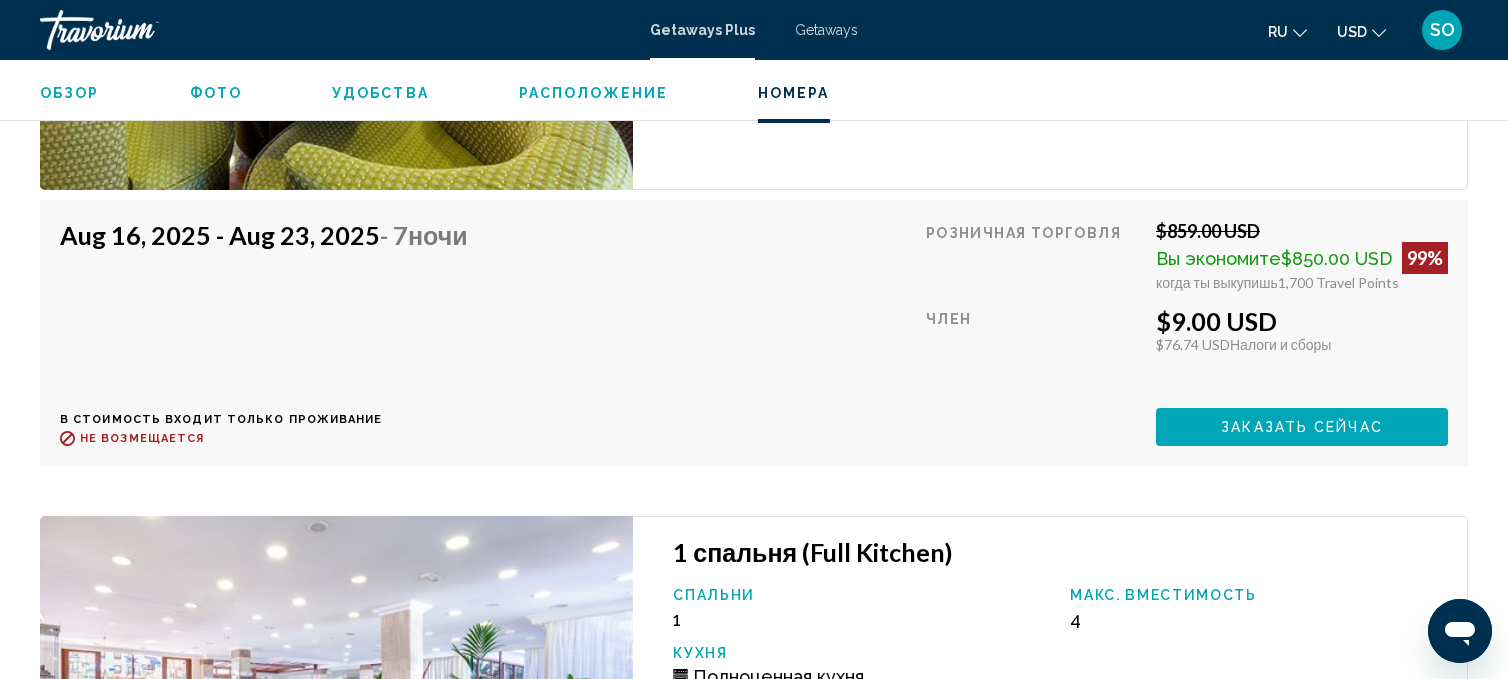 click on "Заказать сейчас" at bounding box center [1302, 428] 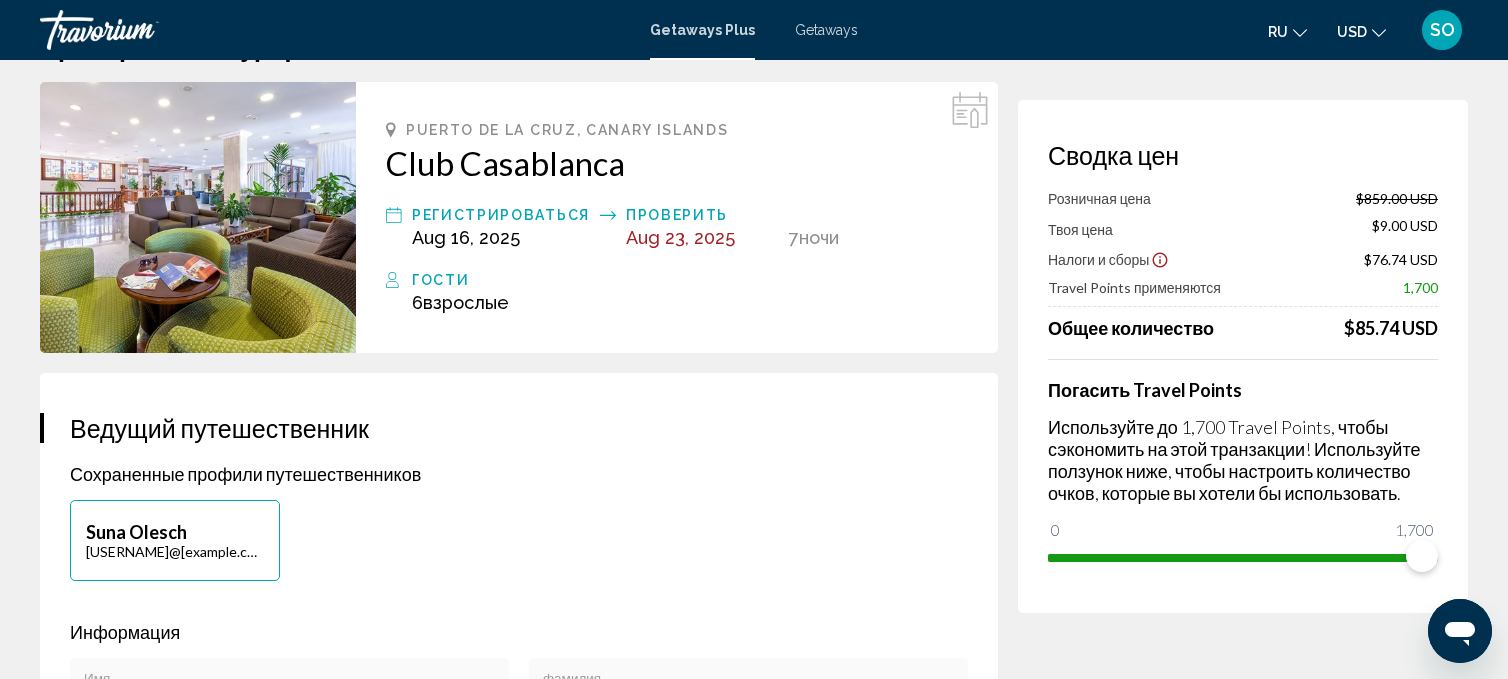 scroll, scrollTop: 0, scrollLeft: 0, axis: both 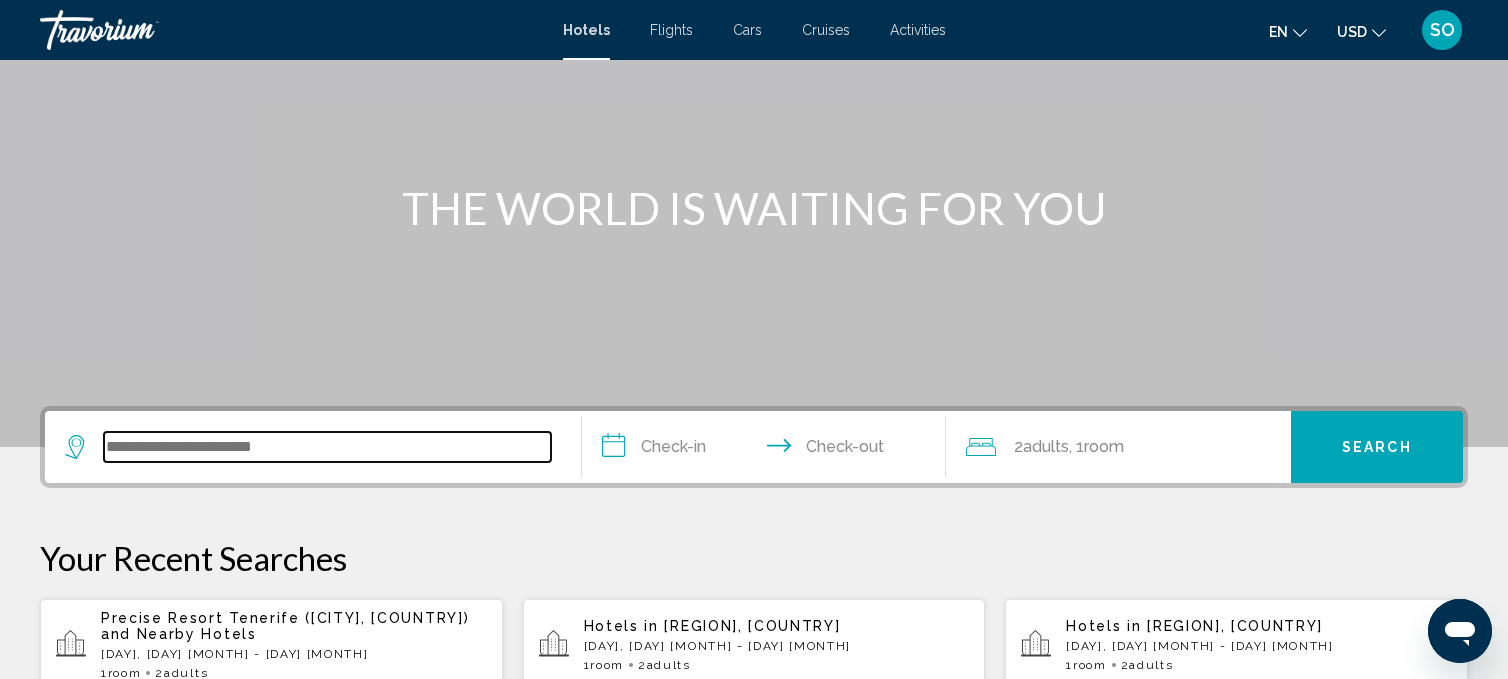 click at bounding box center [327, 447] 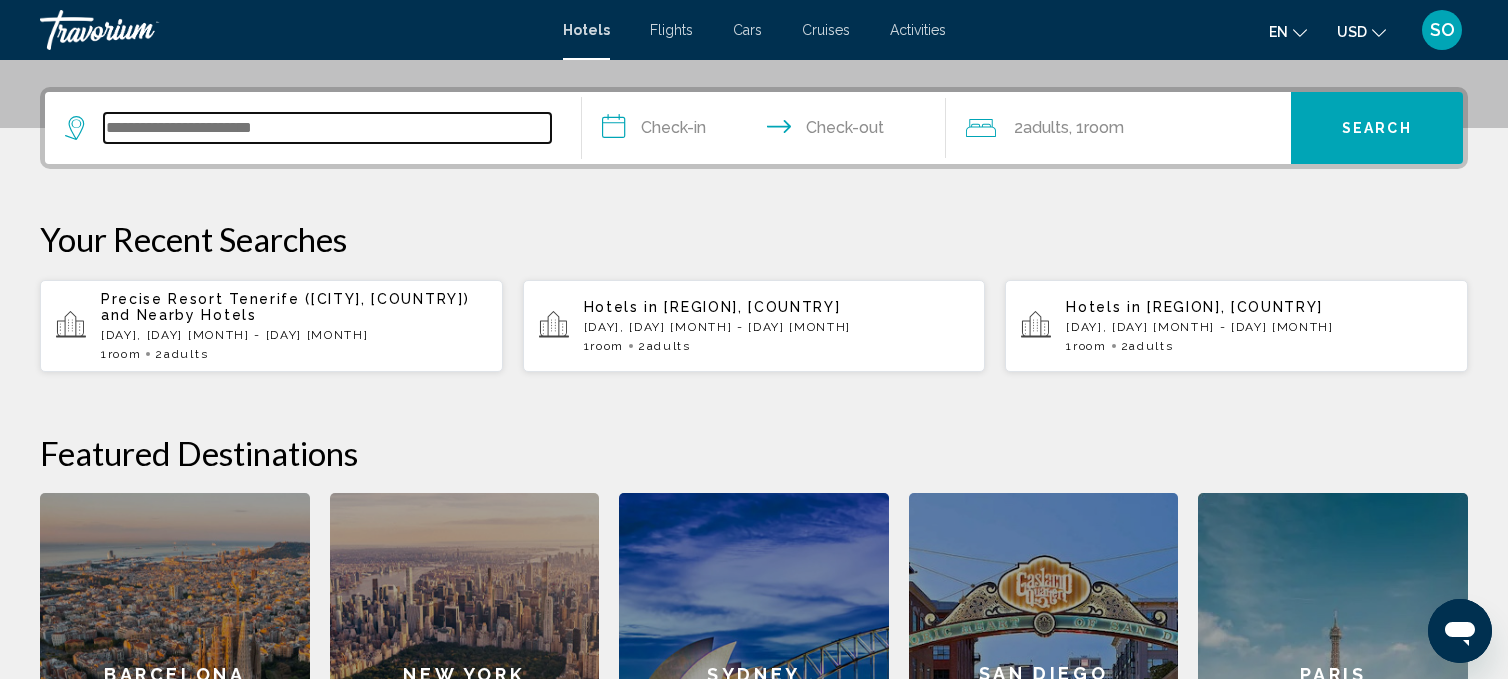 scroll, scrollTop: 493, scrollLeft: 0, axis: vertical 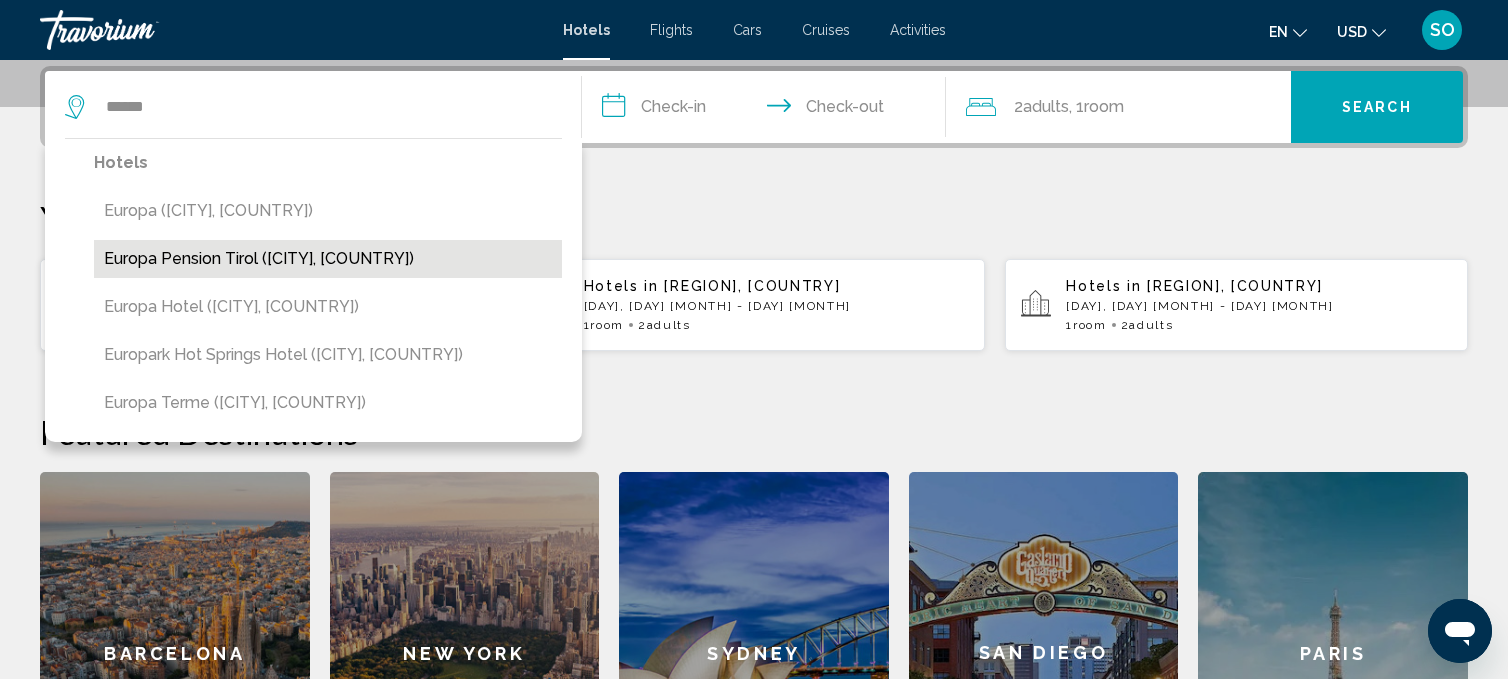 click on "Europa Pension Tirol ([CITY], [COUNTRY])" at bounding box center [328, 259] 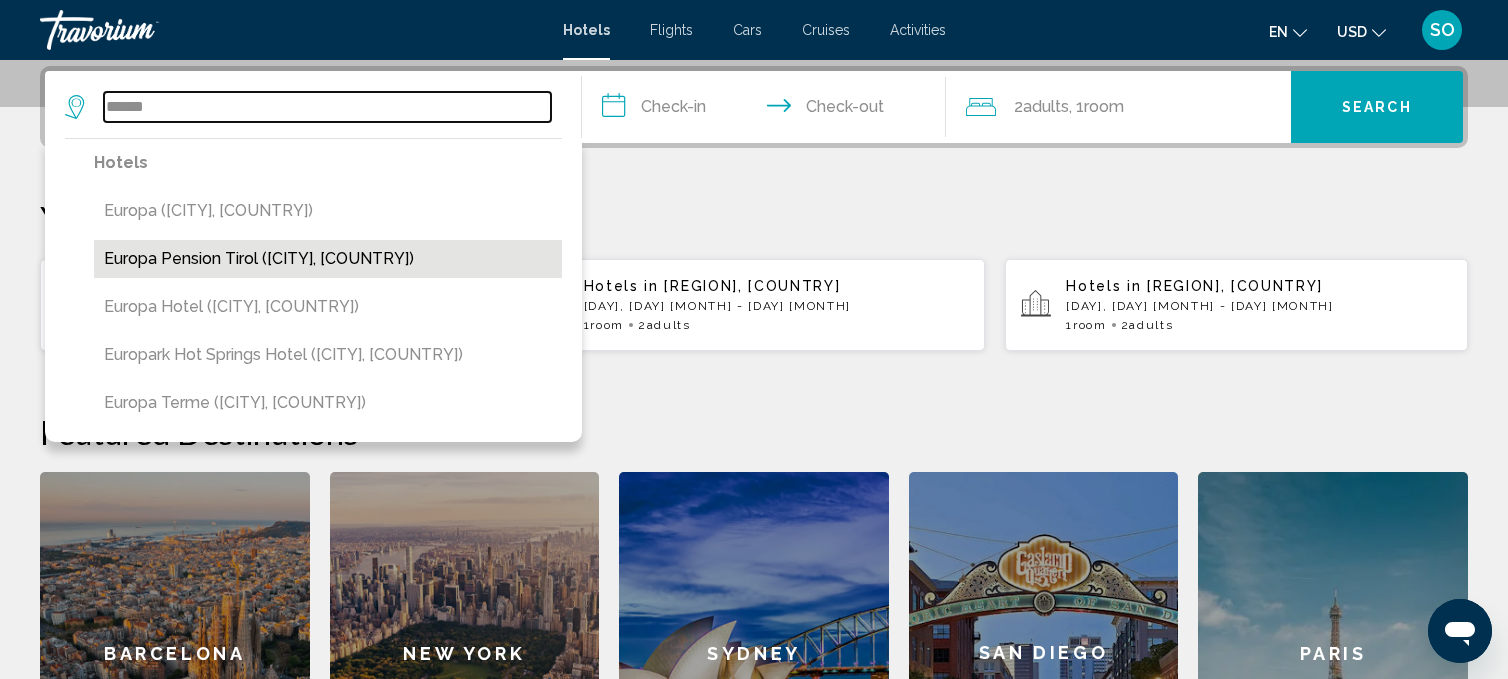type on "**********" 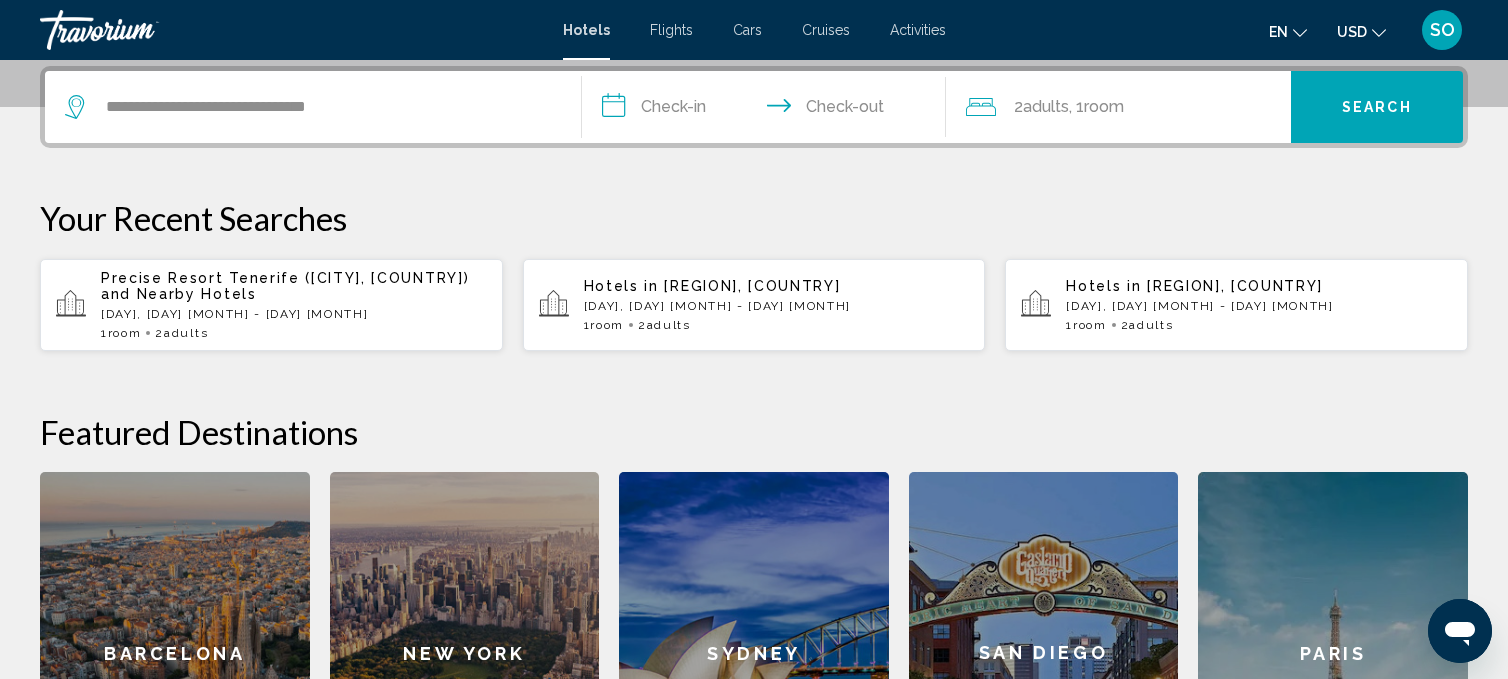 click on "**********" at bounding box center [768, 110] 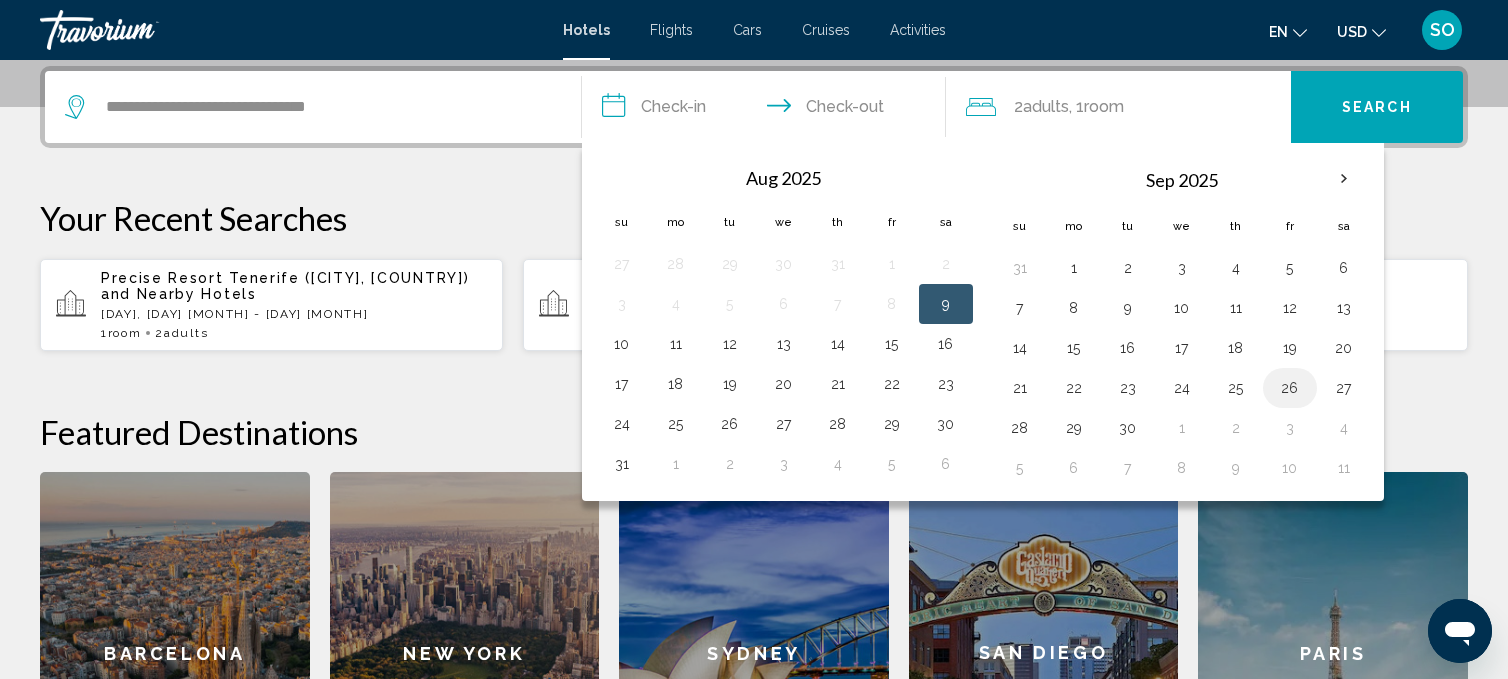 click on "26" at bounding box center [1290, 388] 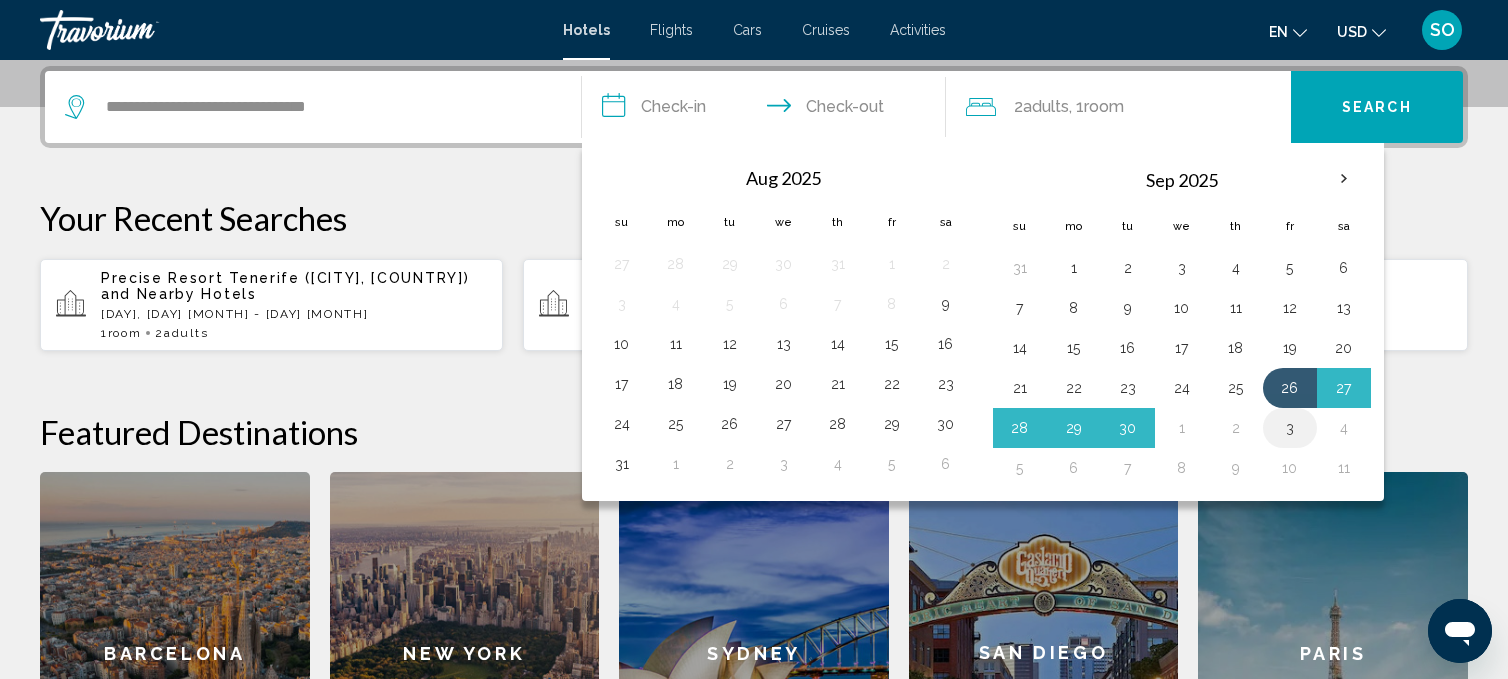 click on "3" at bounding box center [1290, 428] 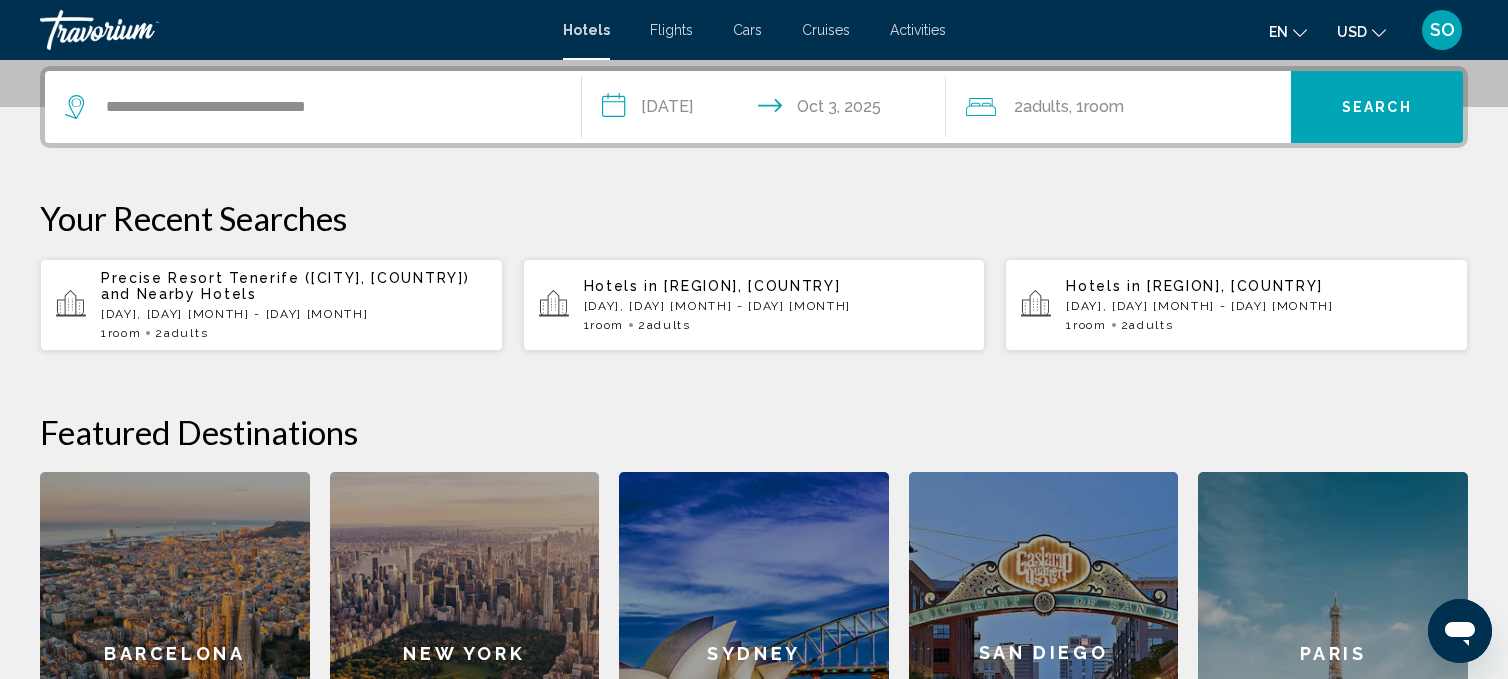 click on "Search" at bounding box center [1377, 108] 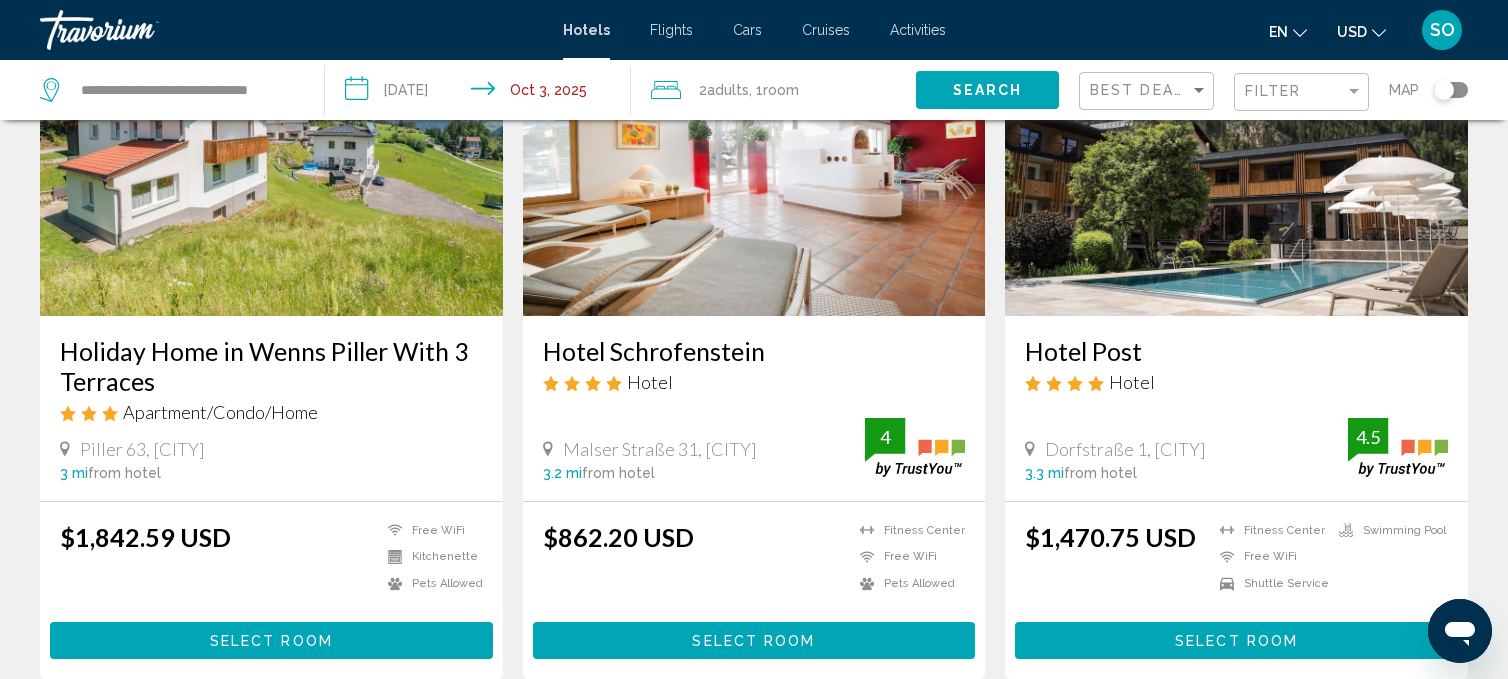 scroll, scrollTop: 158, scrollLeft: 0, axis: vertical 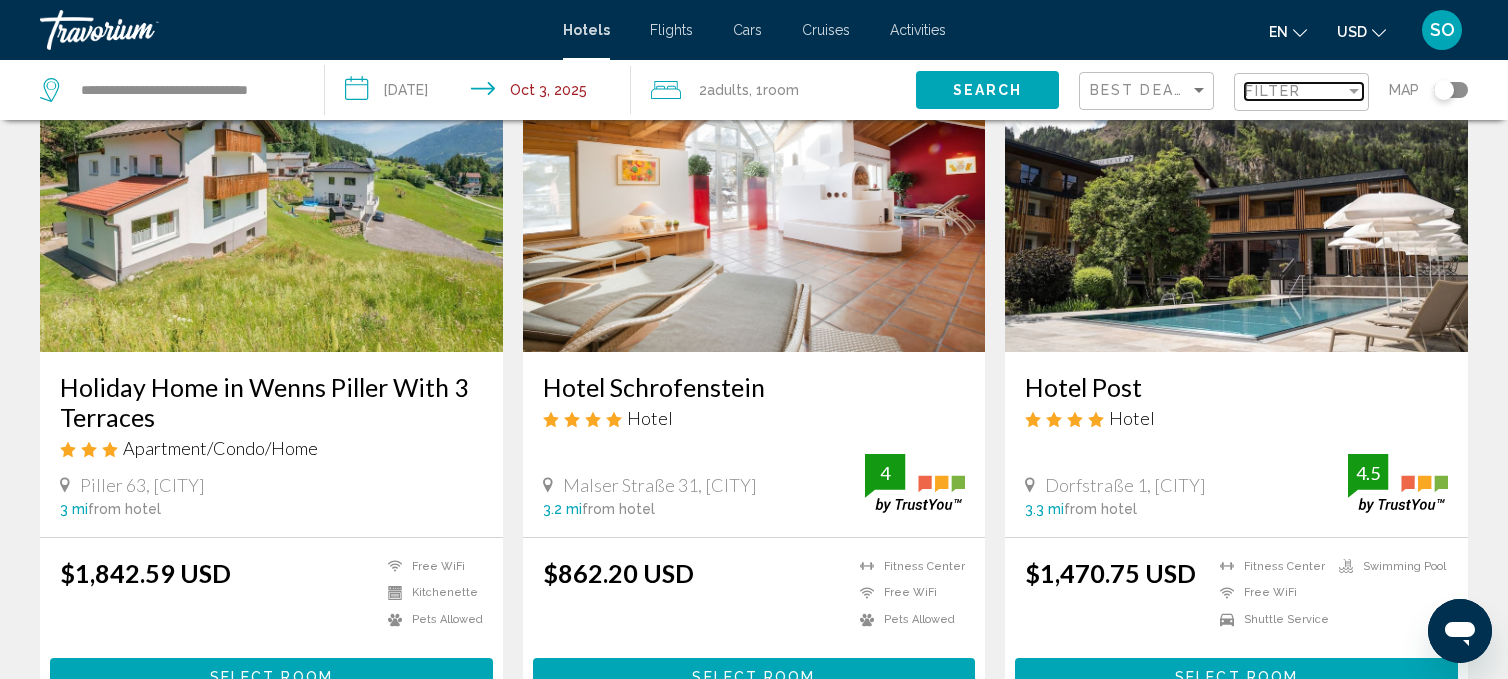 click at bounding box center (1354, 91) 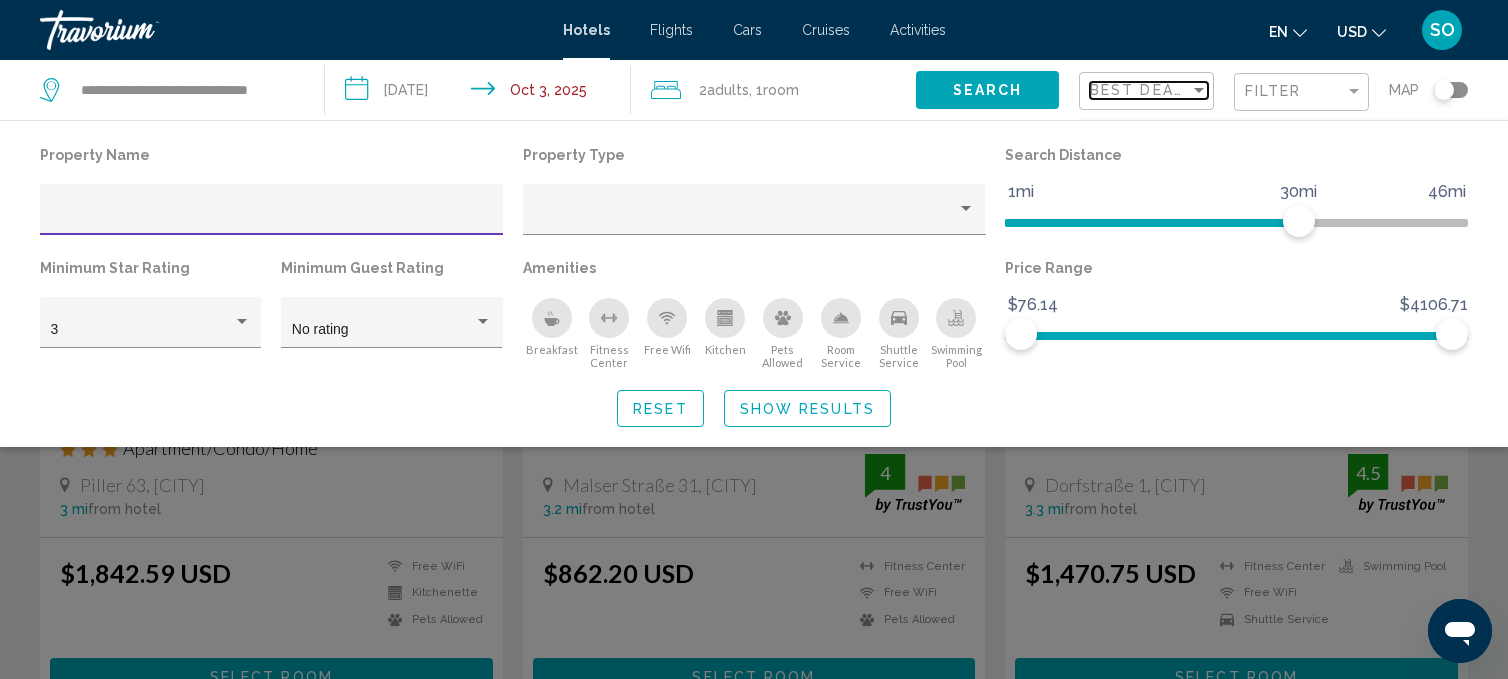 click at bounding box center (1199, 90) 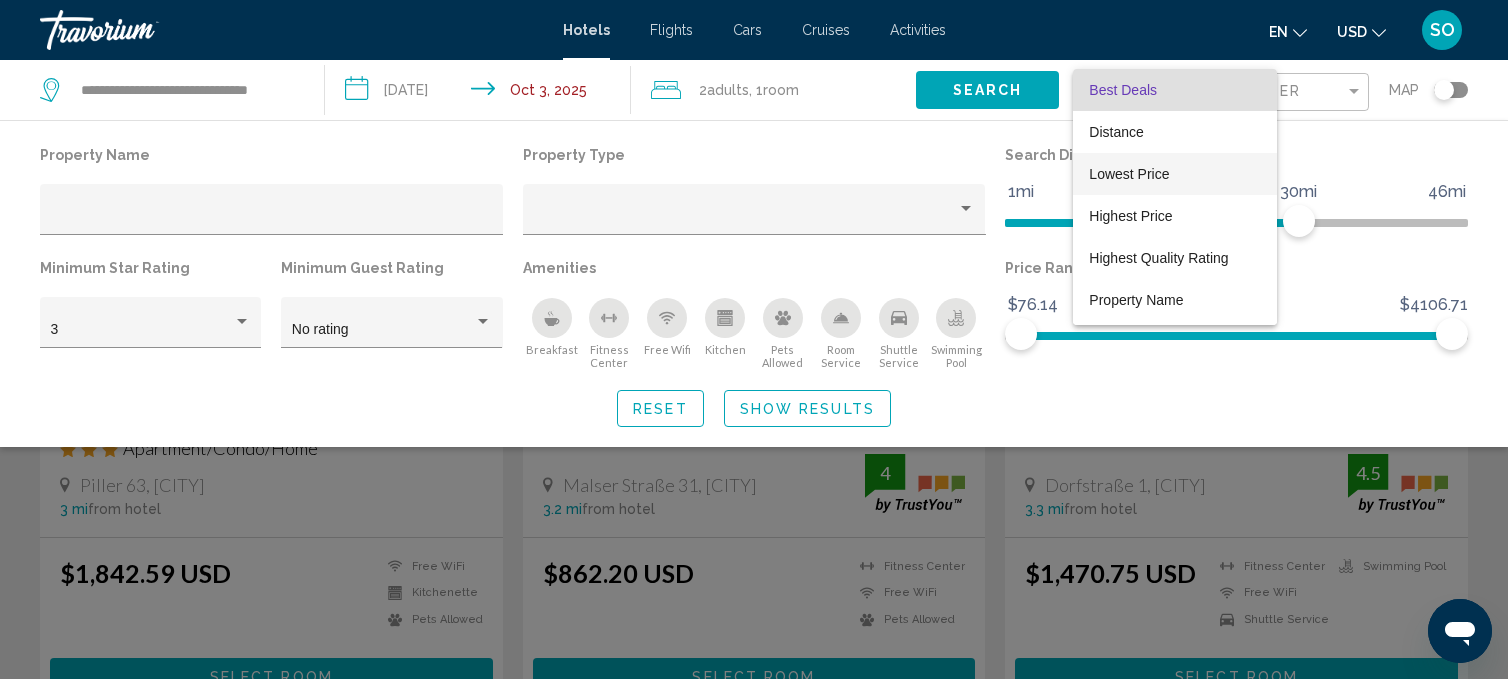 click on "Lowest Price" at bounding box center [1129, 174] 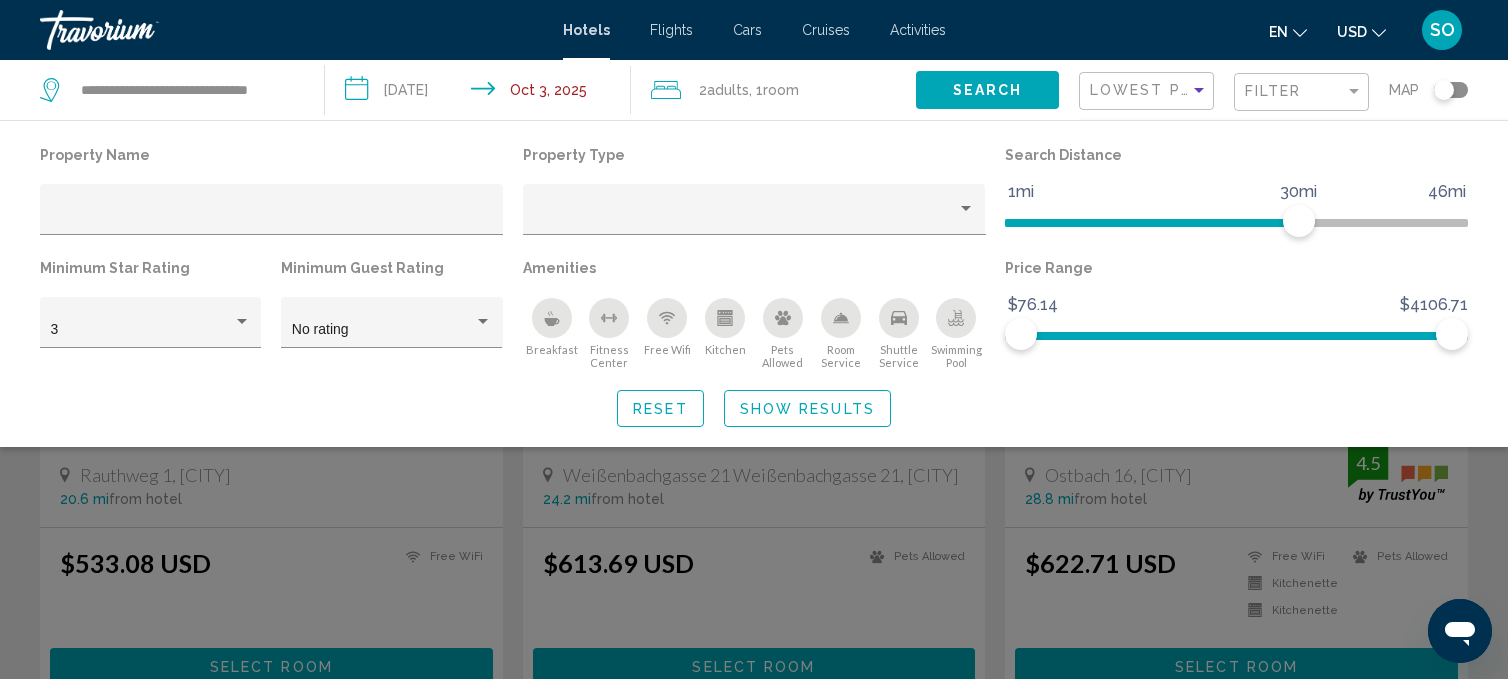 click on "Show Results" 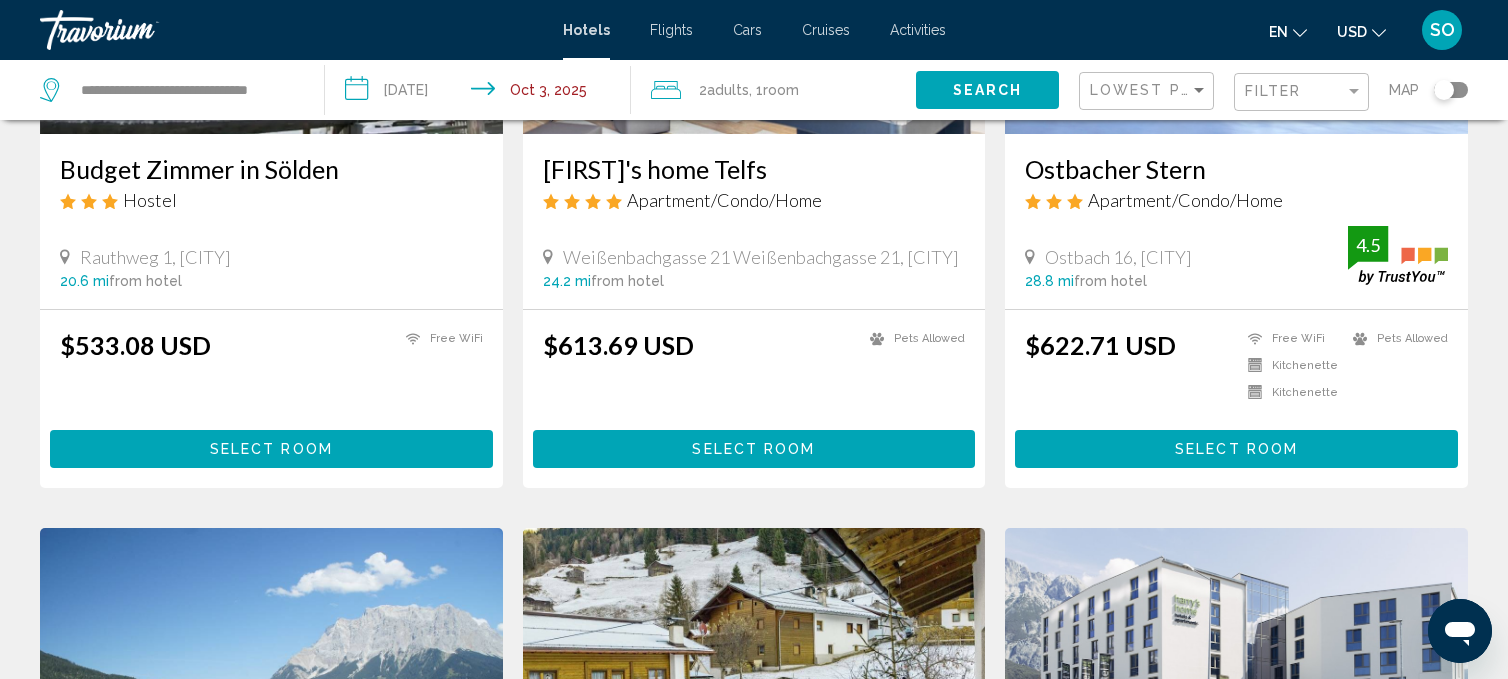 scroll, scrollTop: 372, scrollLeft: 0, axis: vertical 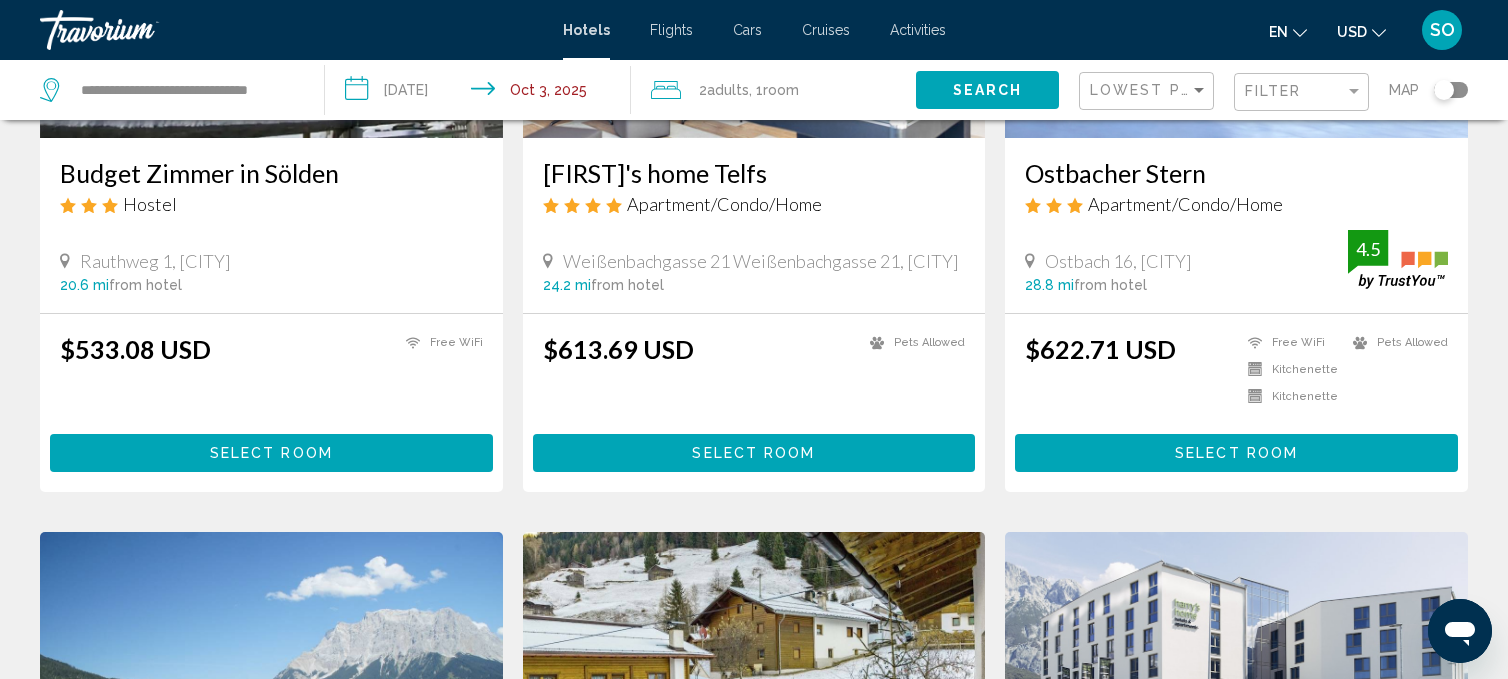 click on "Select Room" at bounding box center (271, 452) 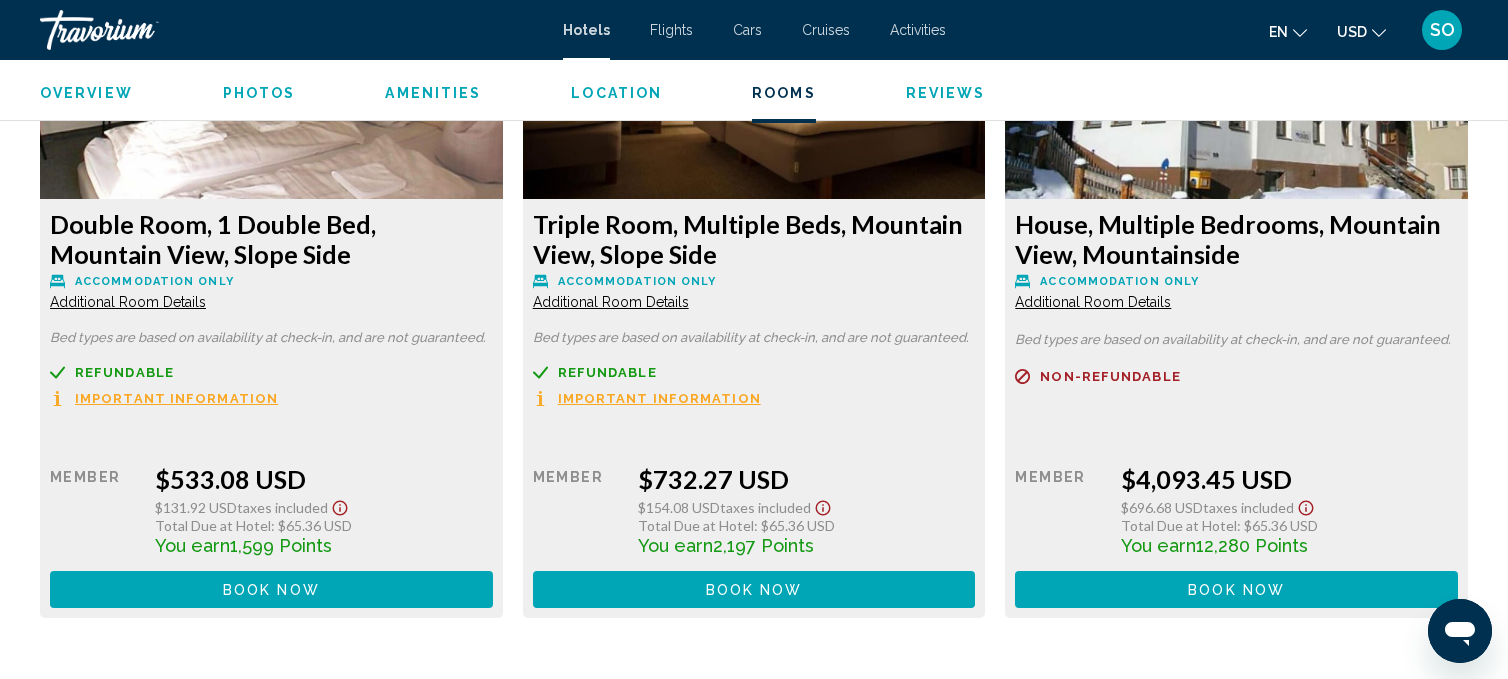 scroll, scrollTop: 2873, scrollLeft: 0, axis: vertical 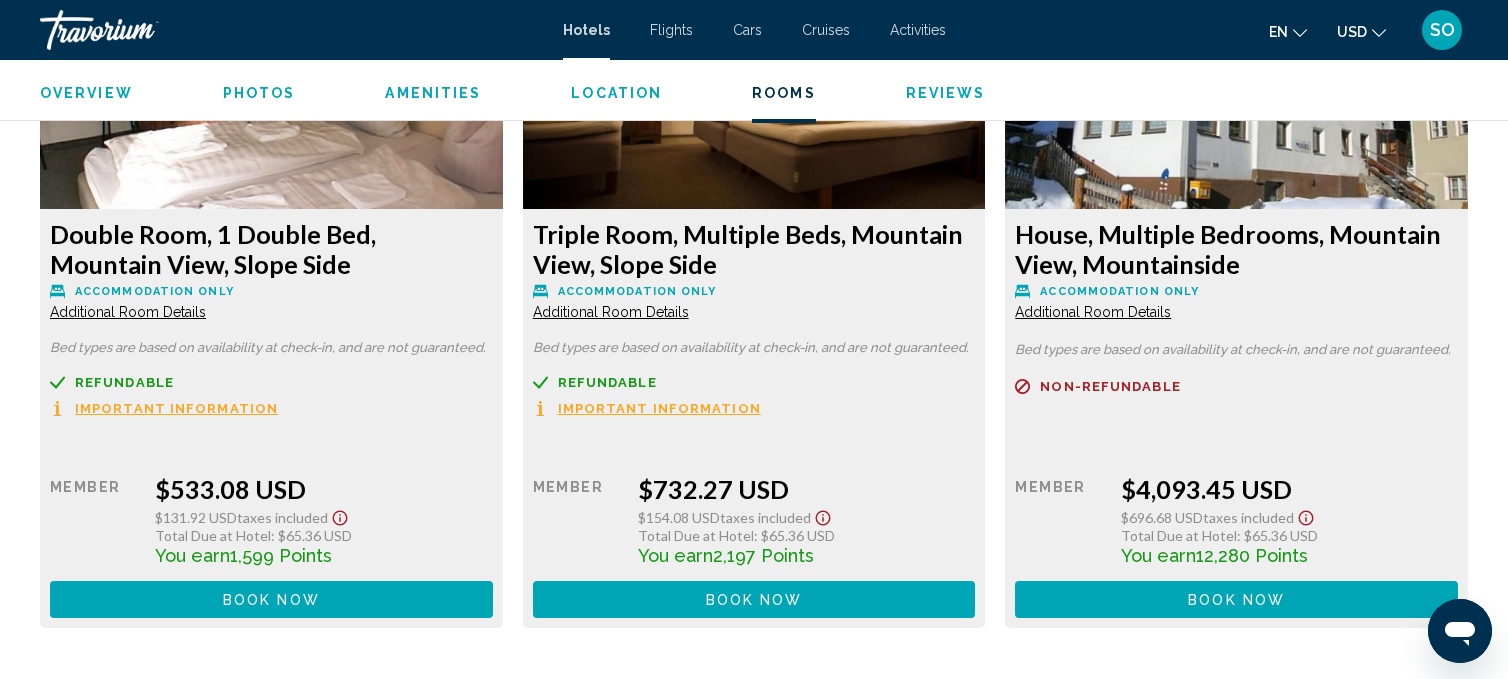 click on "Book now No longer available" at bounding box center (271, 599) 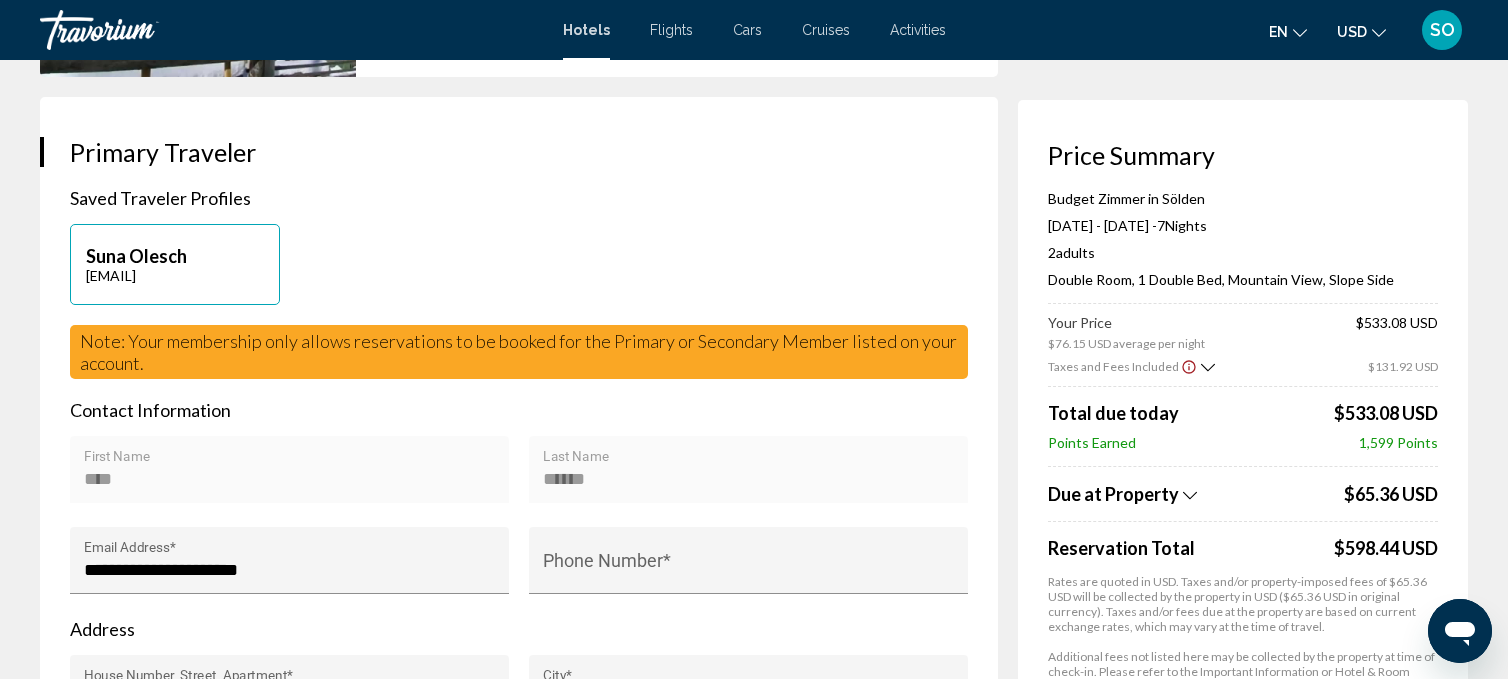scroll, scrollTop: 0, scrollLeft: 0, axis: both 